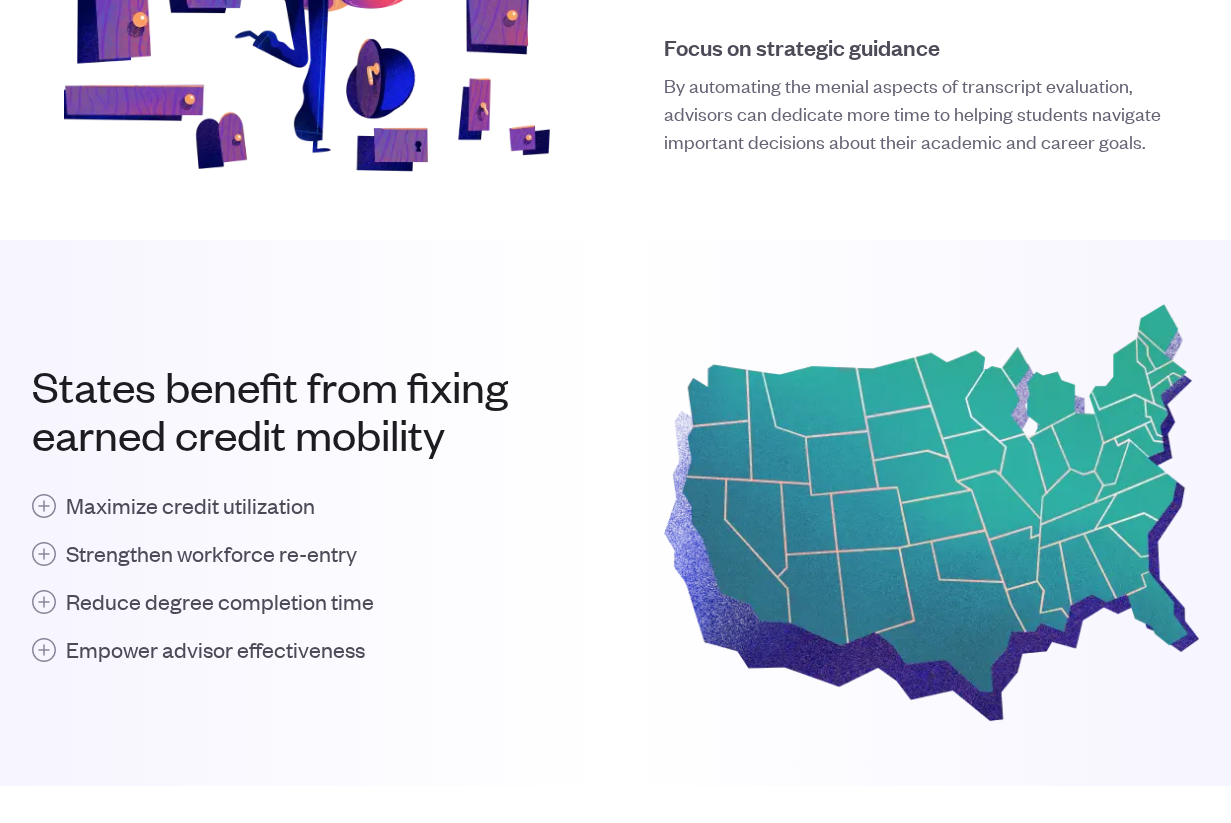 scroll, scrollTop: 1678, scrollLeft: 0, axis: vertical 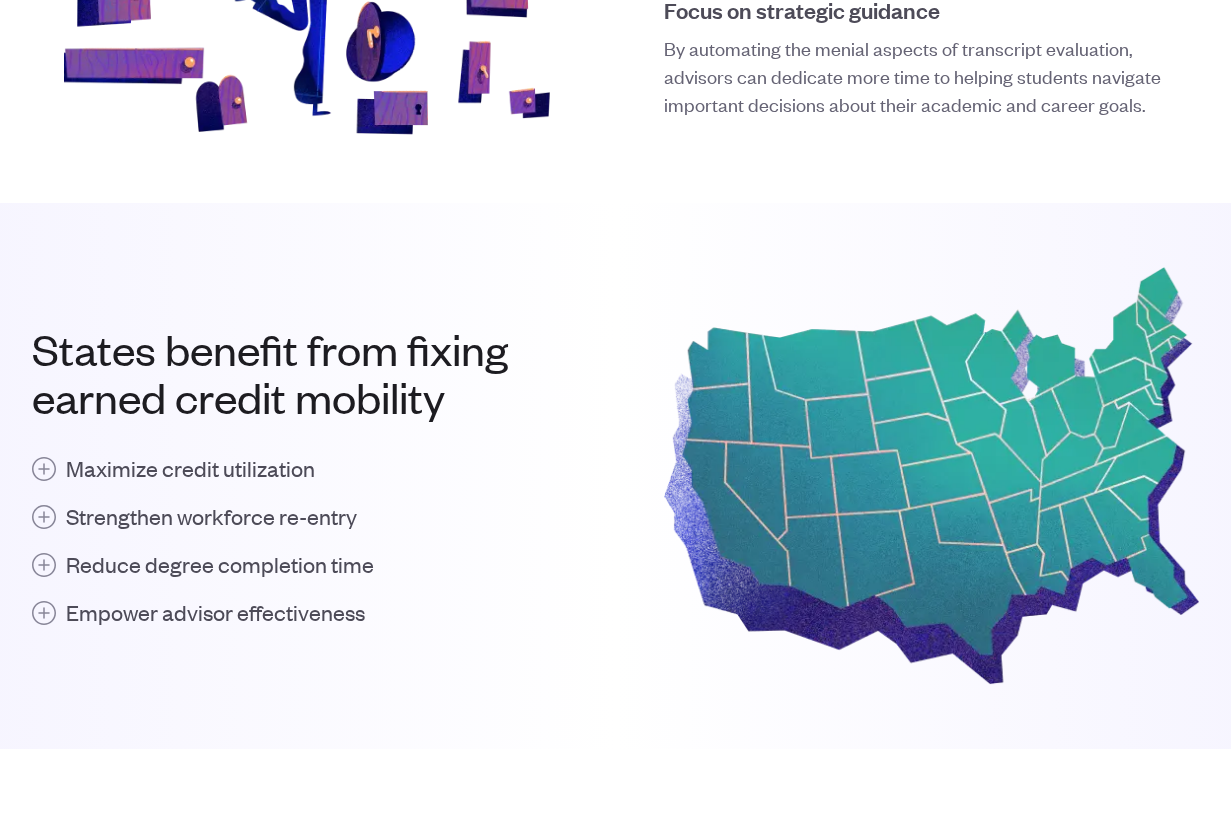 click on "Maximize credit utilization" at bounding box center [190, 468] 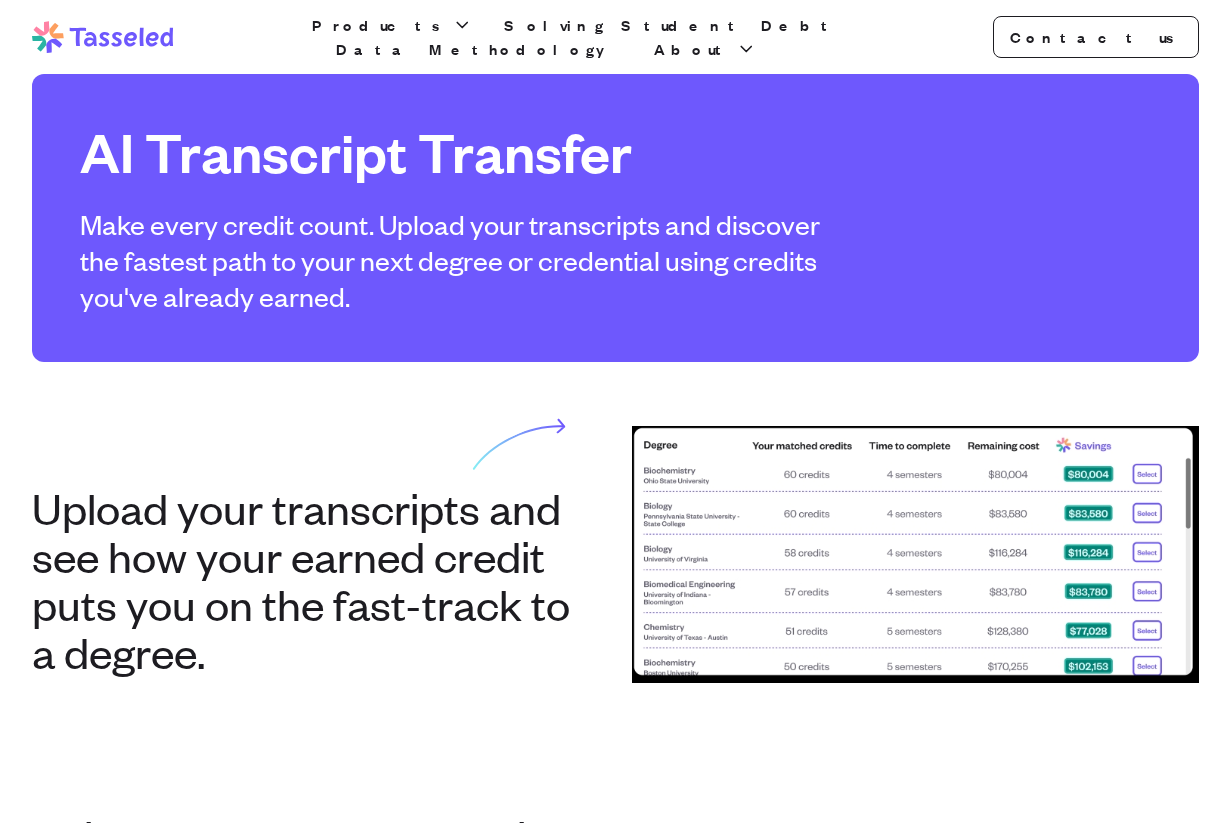 scroll, scrollTop: 0, scrollLeft: 0, axis: both 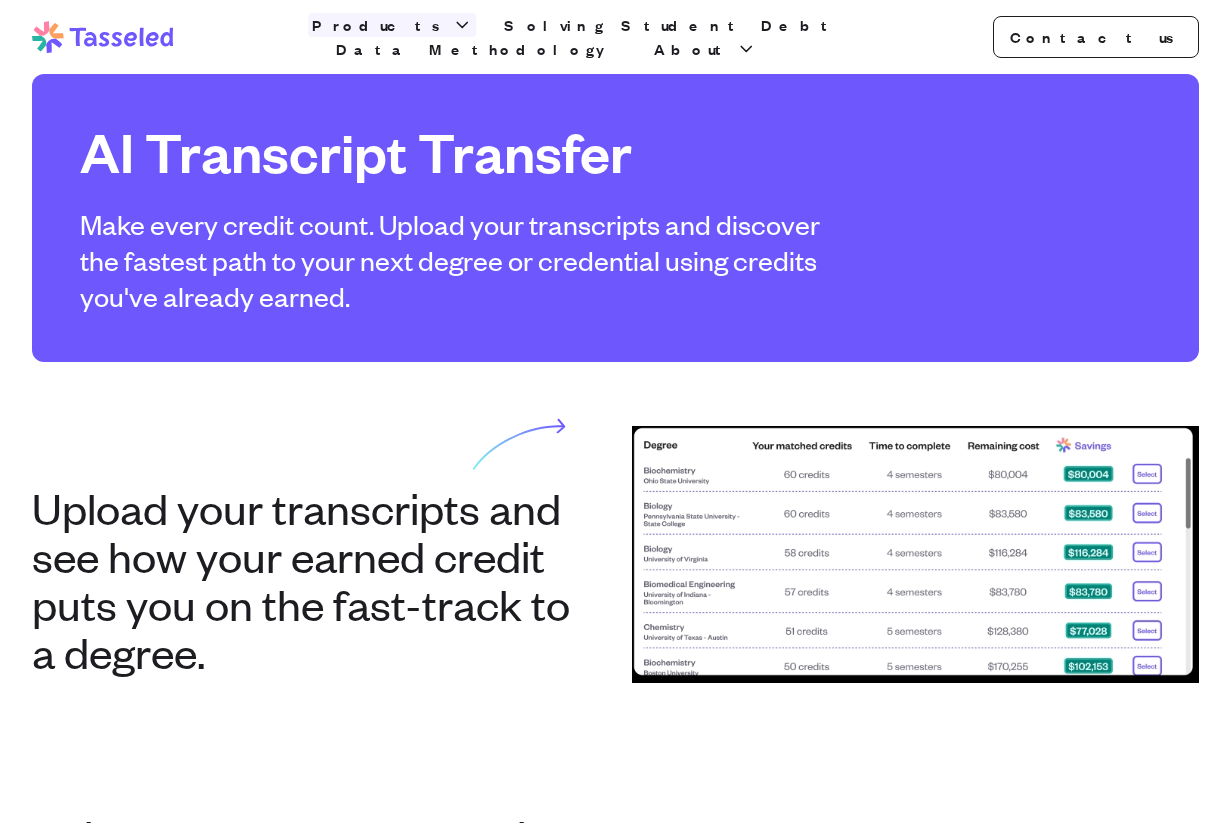 click on "Products" at bounding box center (380, 25) 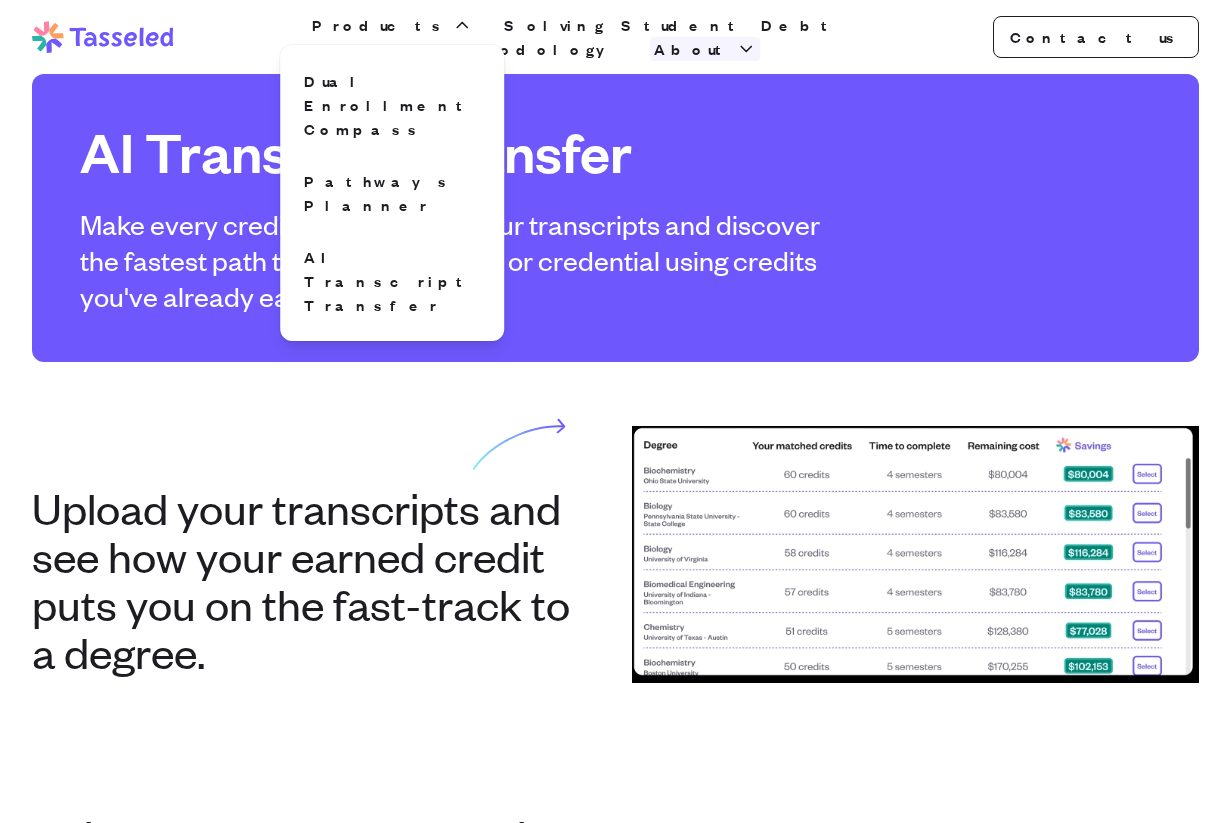 click on "About" at bounding box center (693, 49) 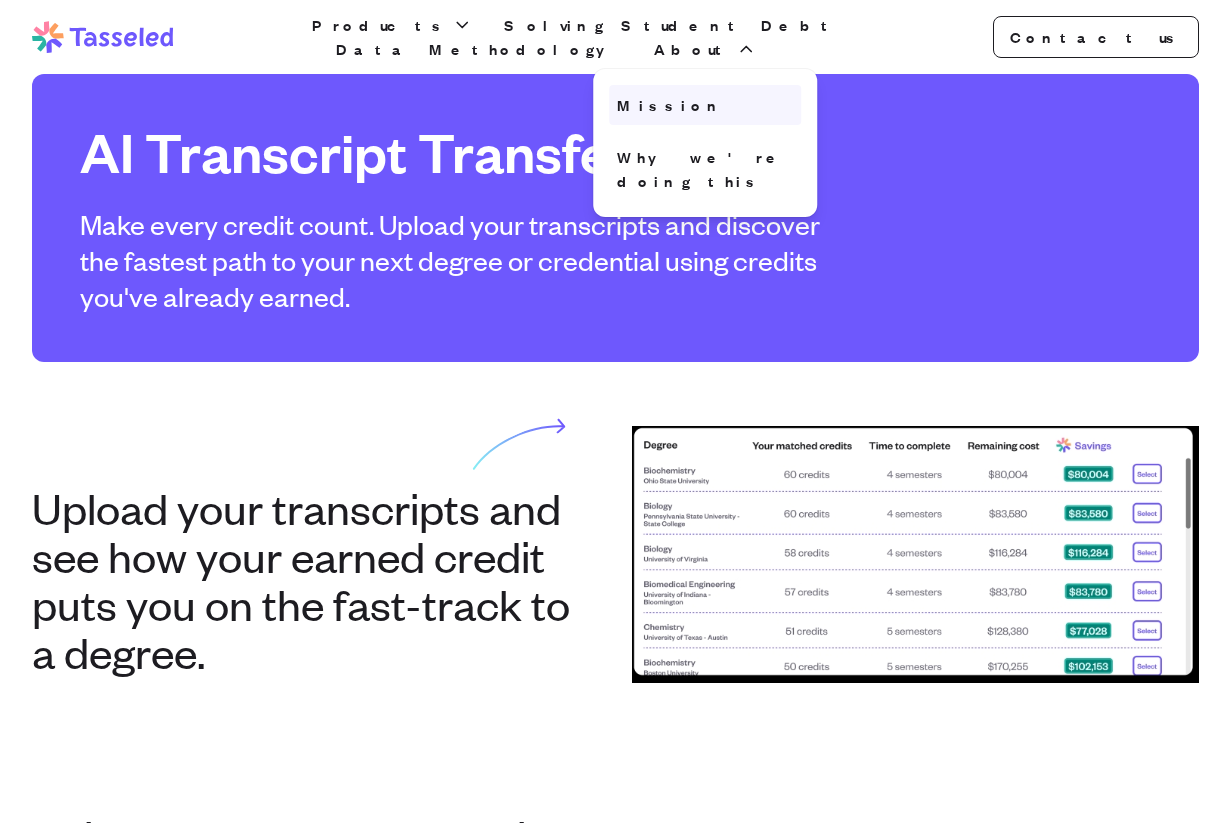 click on "Mission" at bounding box center [705, 105] 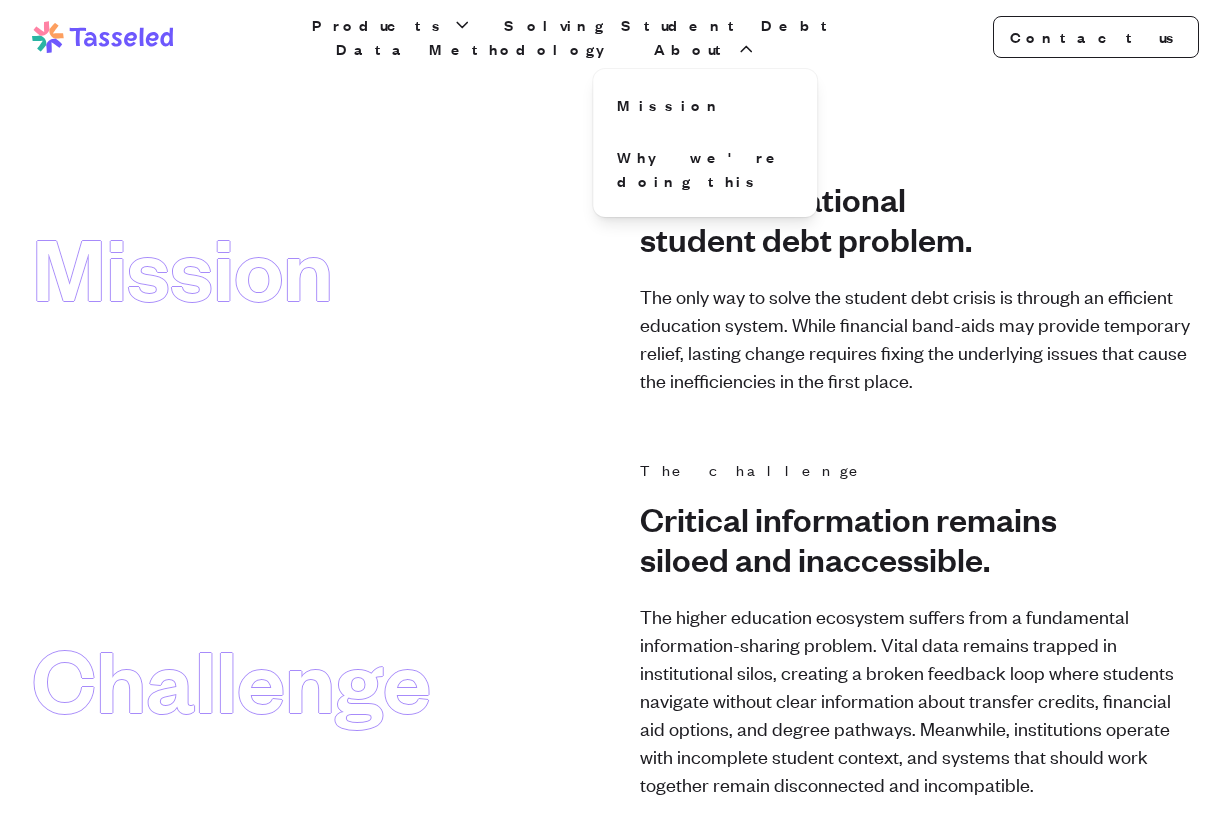 click on "Mission The mission Solve the national student debt problem. The only way to solve the student debt crisis is through an efficient education system. While financial band-aids may provide temporary relief, lasting change requires fixing the underlying issues that cause the inefficiencies in the first place. Challenge The challenge Critical information remains siloed and inaccessible. The higher education ecosystem suffers from a fundamental information-sharing problem. Vital data remains trapped in institutional silos, creating a broken feedback loop where students navigate without clear information about transfer credits, financial aid options, and degree pathways. Meanwhile, institutions operate with incomplete student context, and systems that should work together remain disconnected and incompatible. When stakeholders can't access the information they need, the consequences are severe: increased dropout rates, delayed graduations, wasted credits, and mounting student debt. Solution Our solution Structure" at bounding box center (615, 1338) 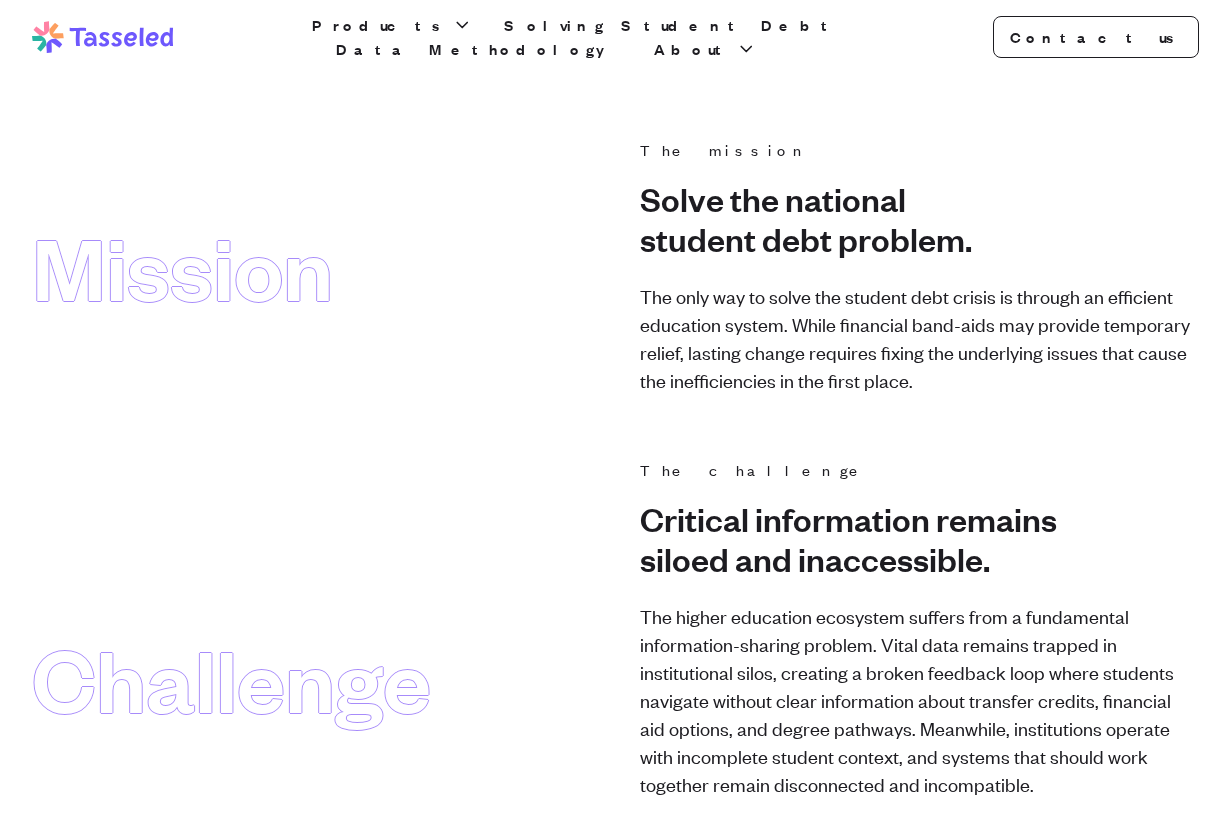 scroll, scrollTop: 0, scrollLeft: 0, axis: both 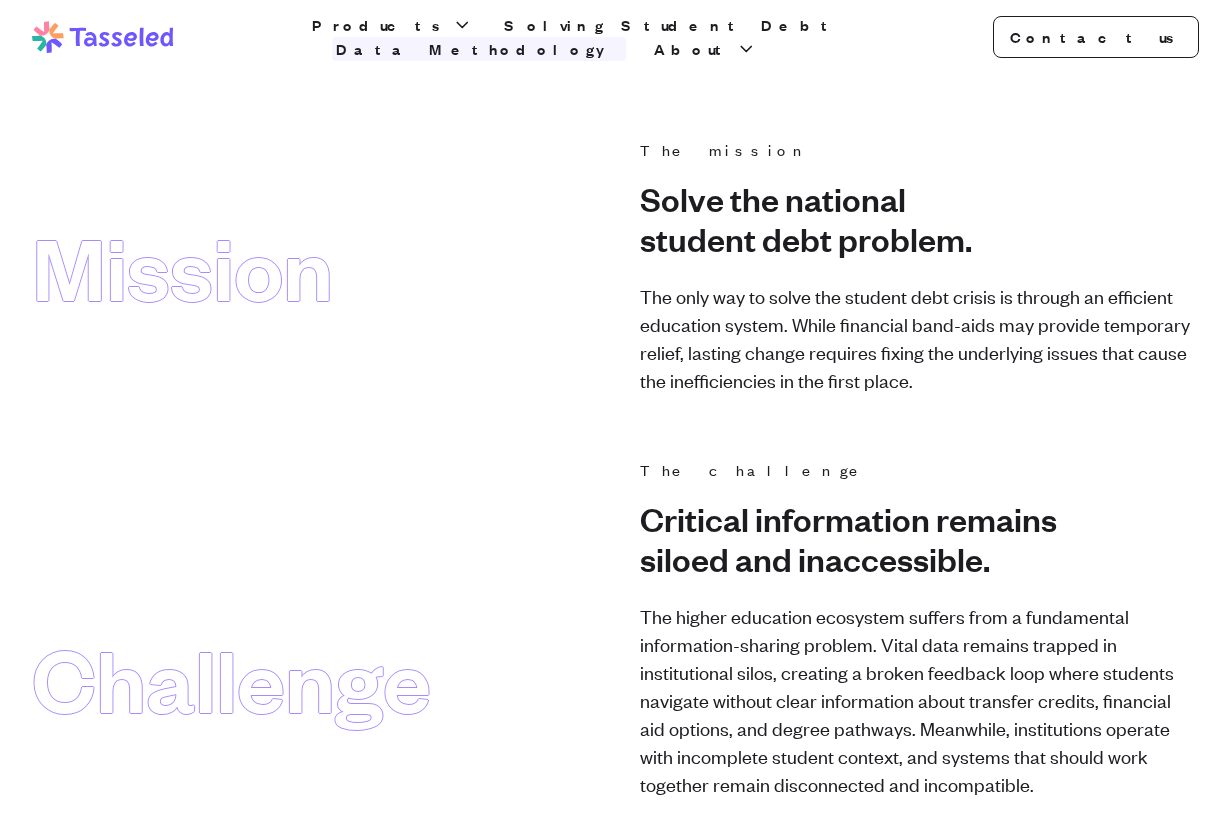 click on "Data Methodology" at bounding box center [479, 49] 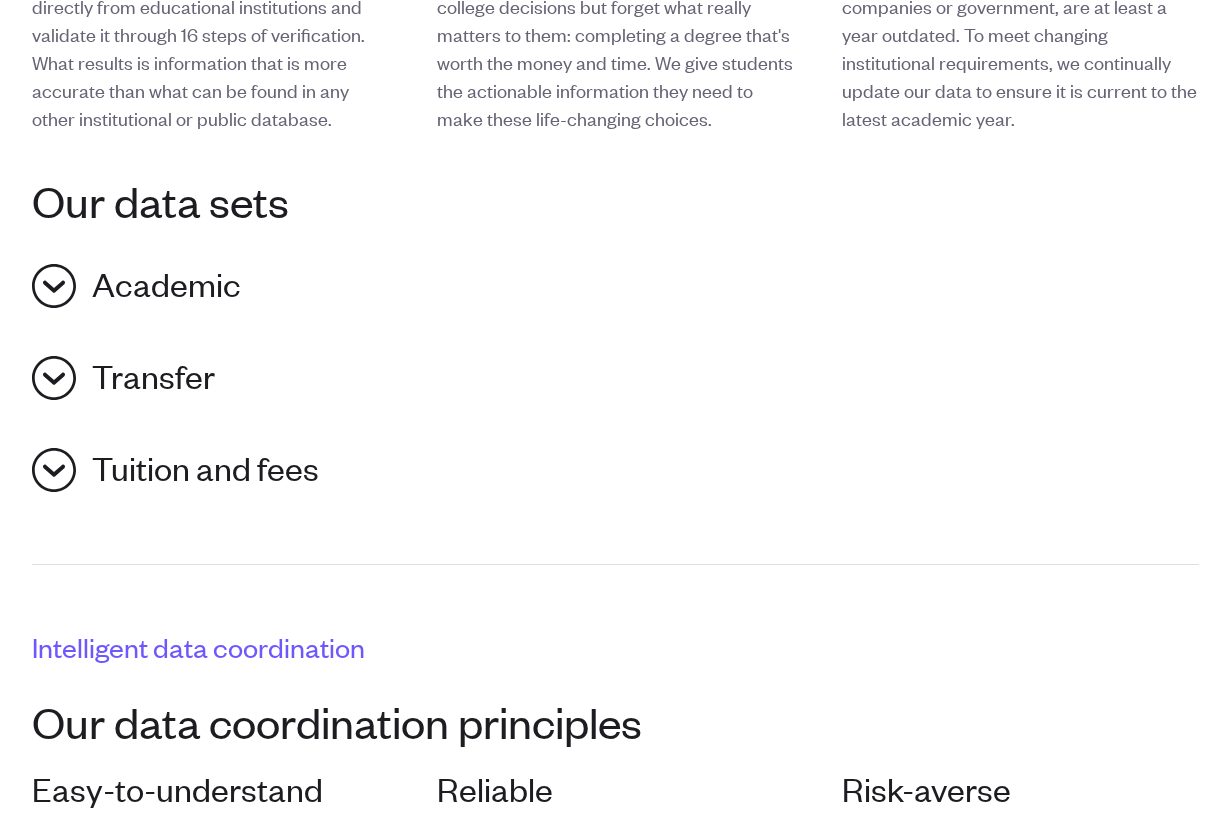 scroll, scrollTop: 760, scrollLeft: 0, axis: vertical 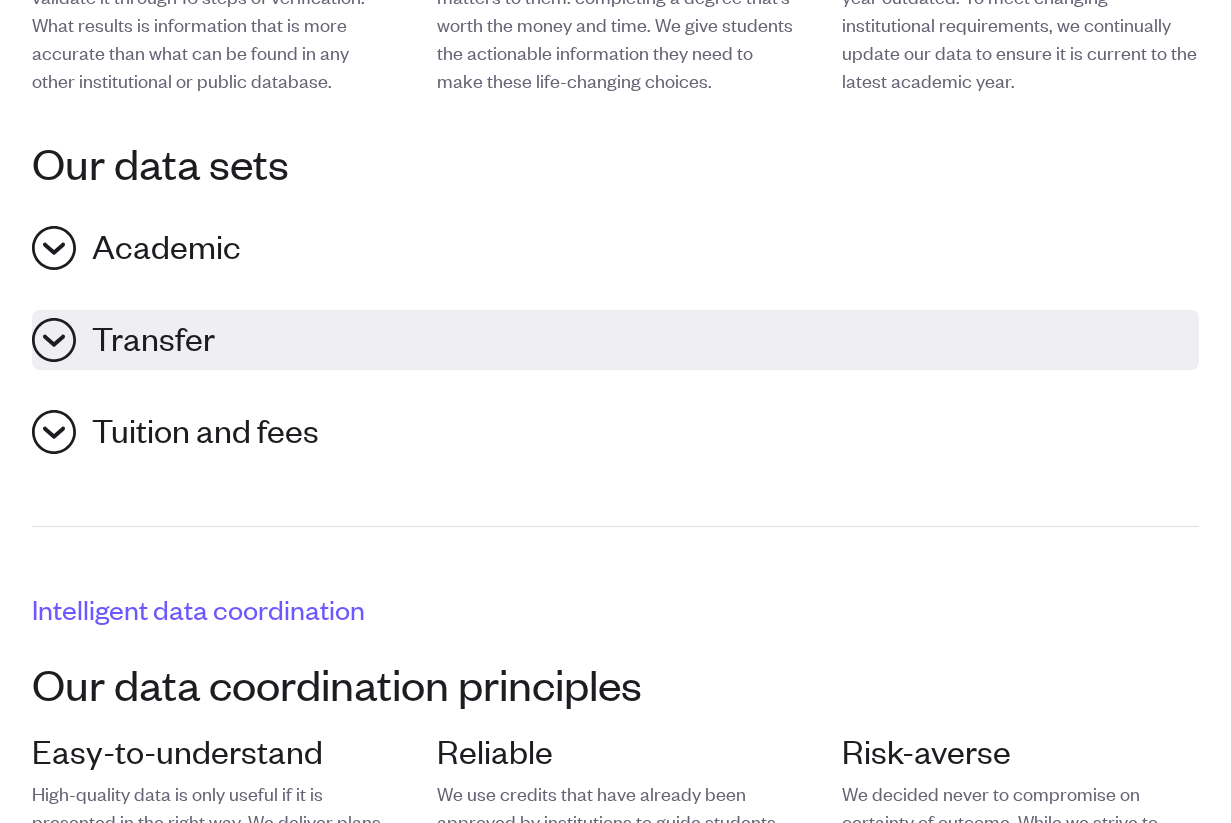 click on "Transfer" at bounding box center (615, 340) 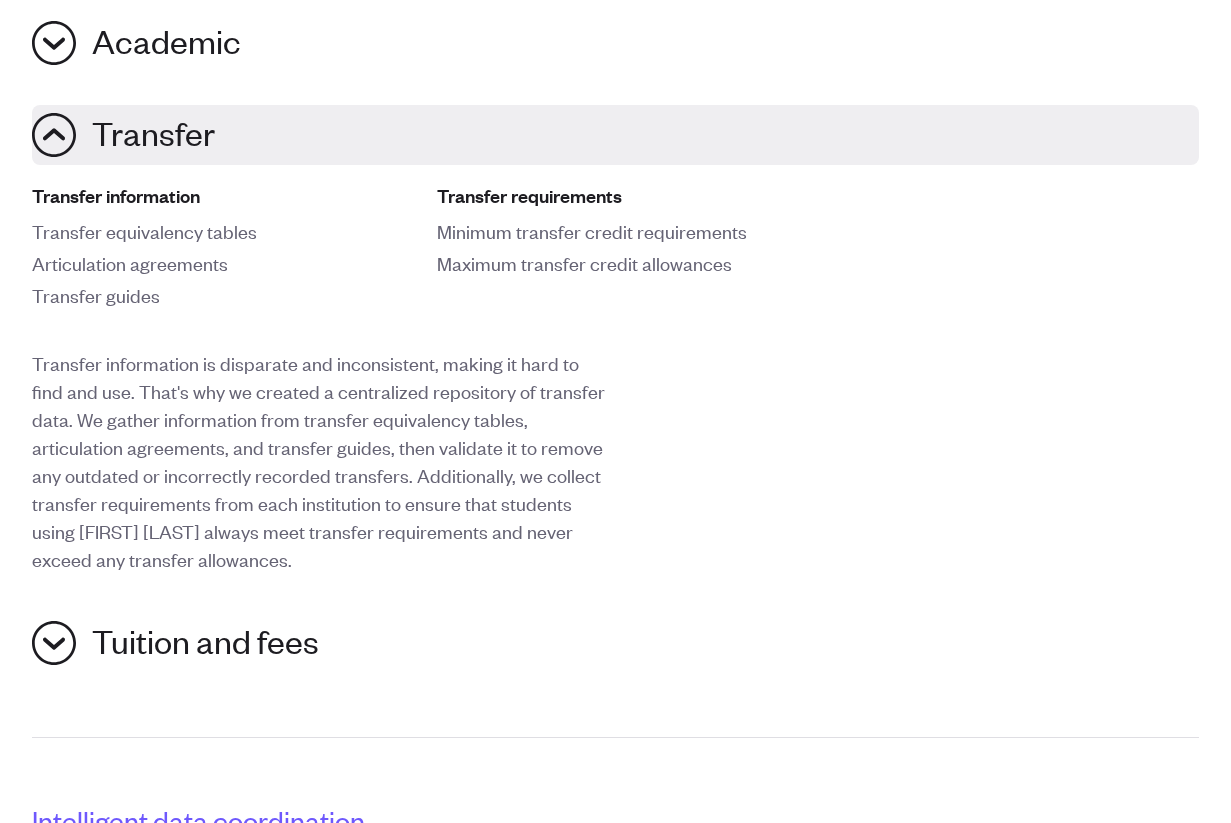 scroll, scrollTop: 982, scrollLeft: 0, axis: vertical 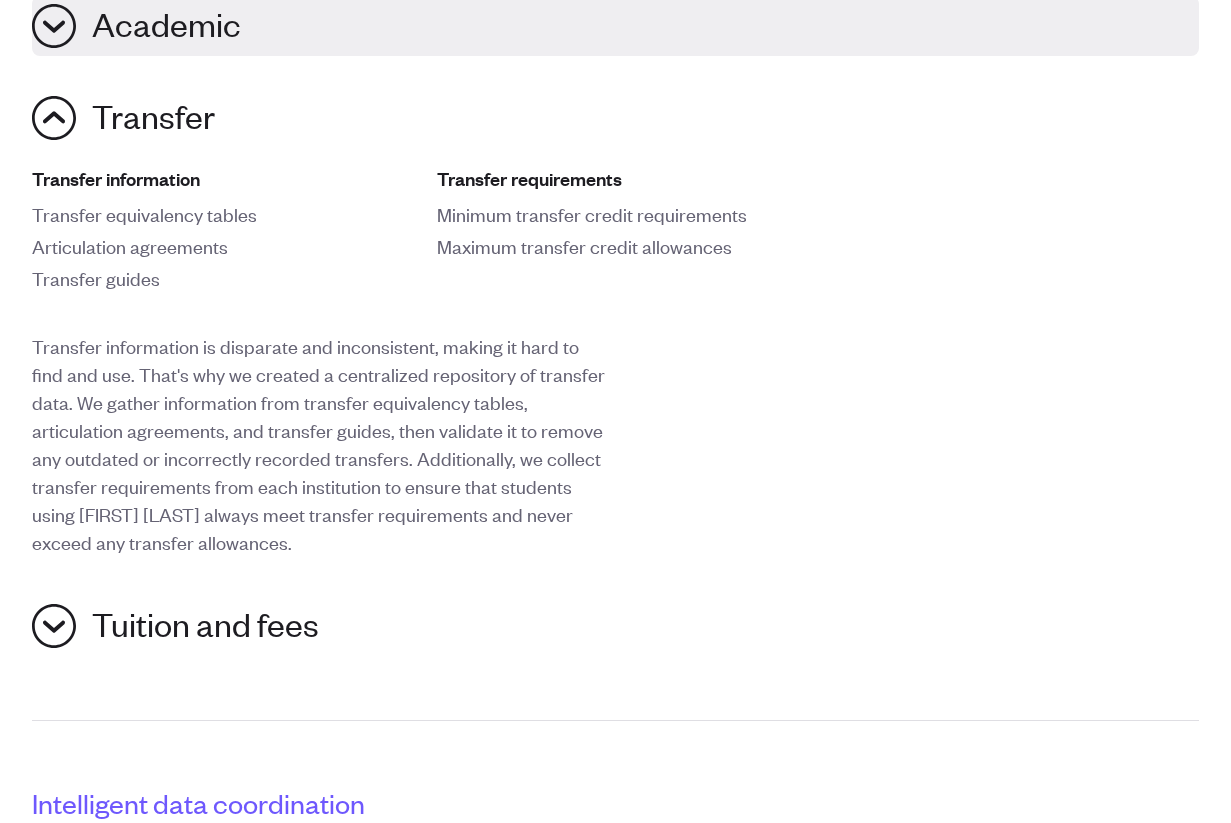 click on "Academic" at bounding box center (166, 26) 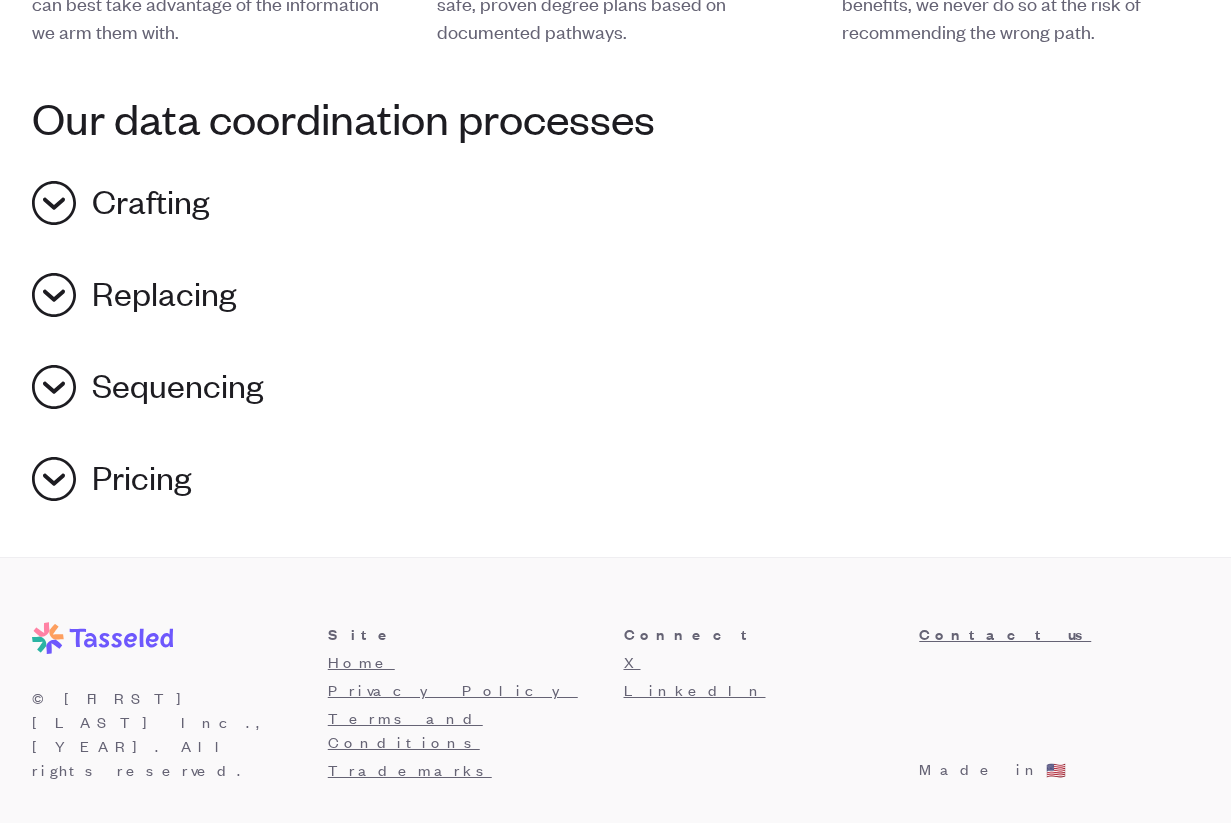 scroll, scrollTop: 2409, scrollLeft: 0, axis: vertical 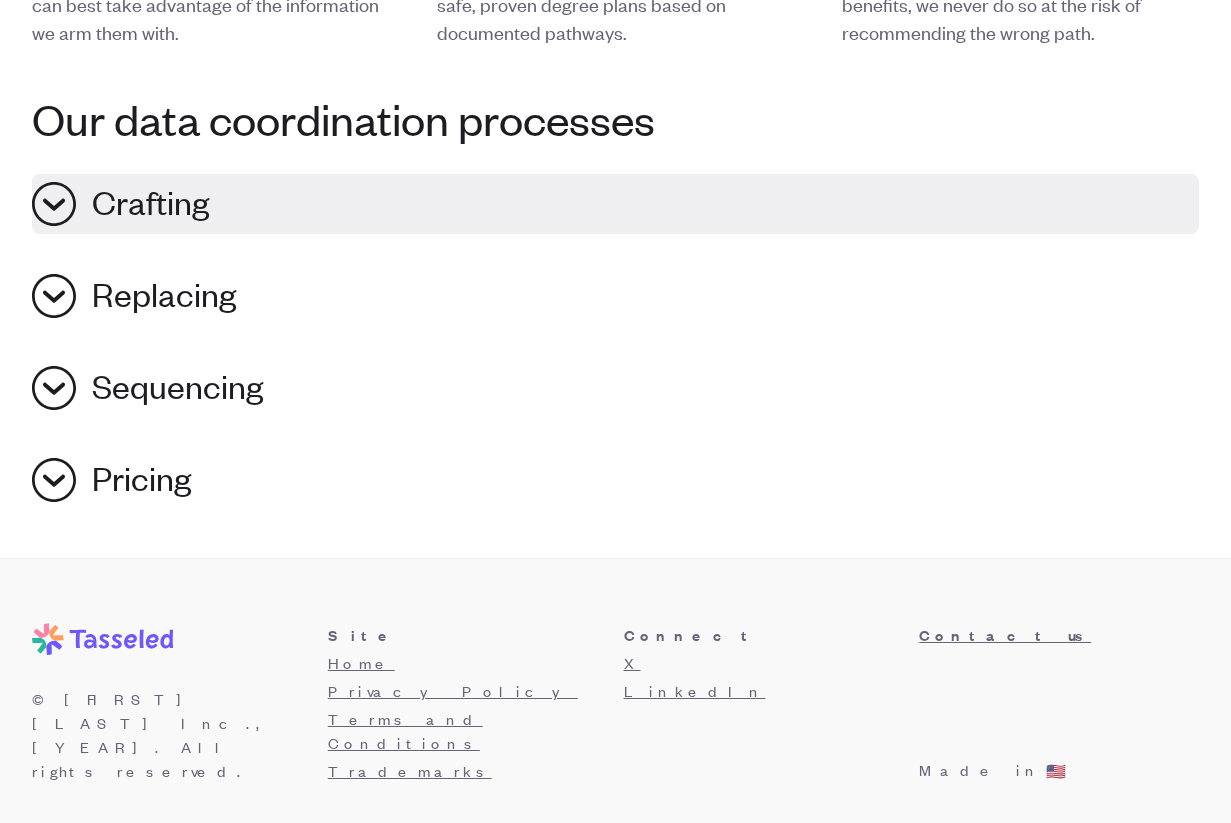 click on "Crafting" at bounding box center (615, 204) 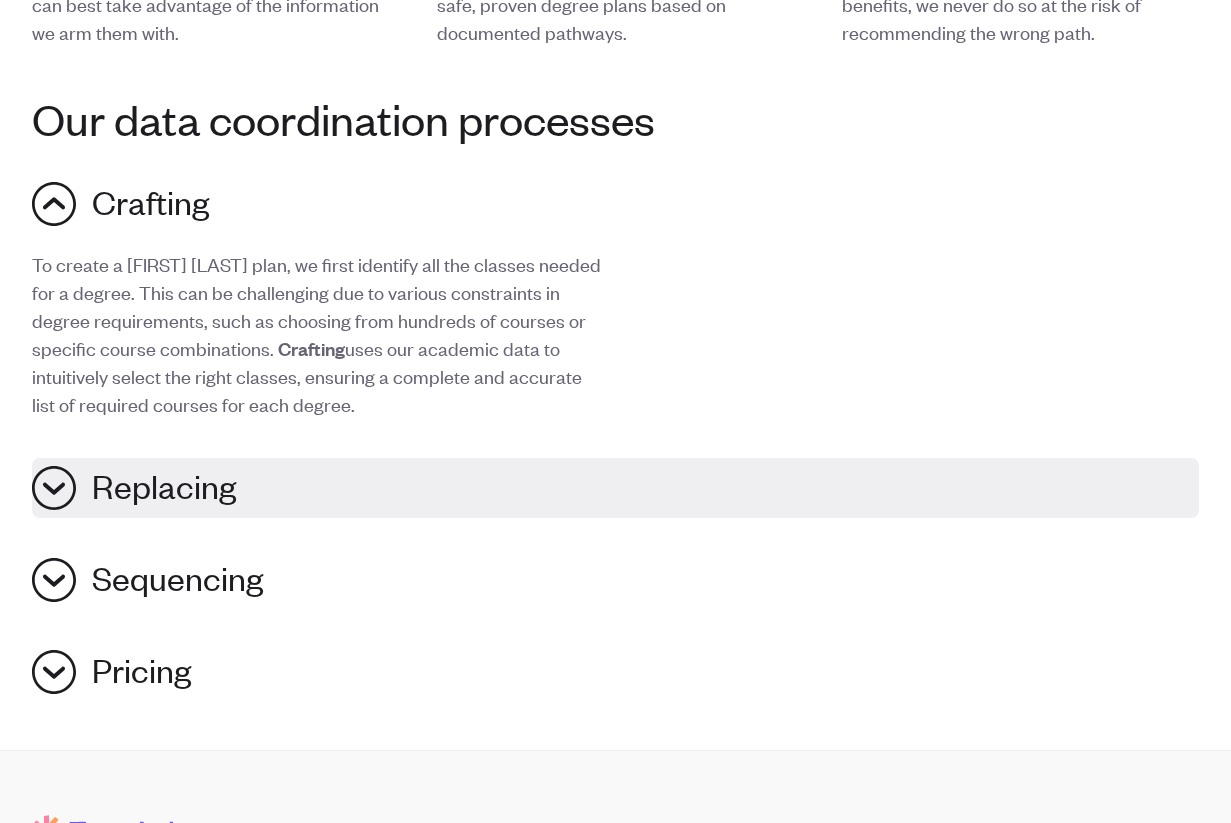 click on "Replacing" at bounding box center [615, 488] 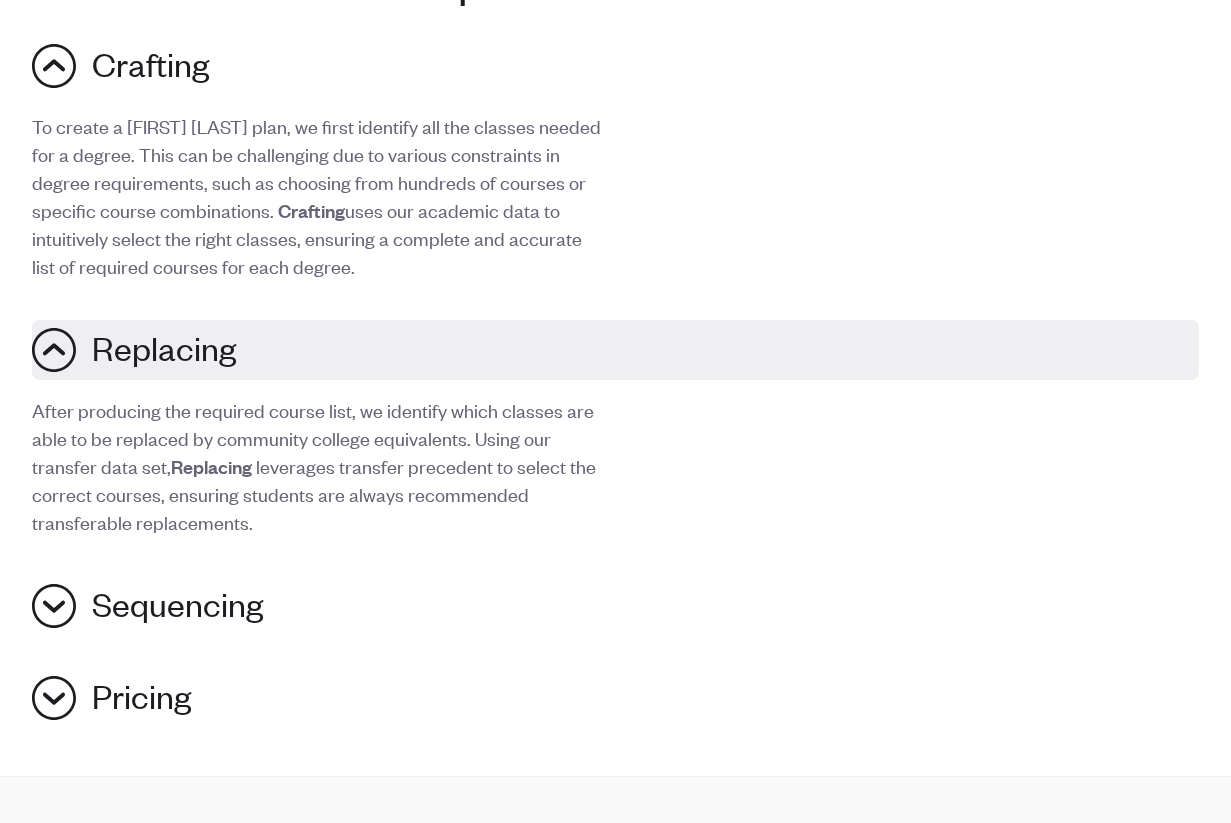 scroll, scrollTop: 2707, scrollLeft: 0, axis: vertical 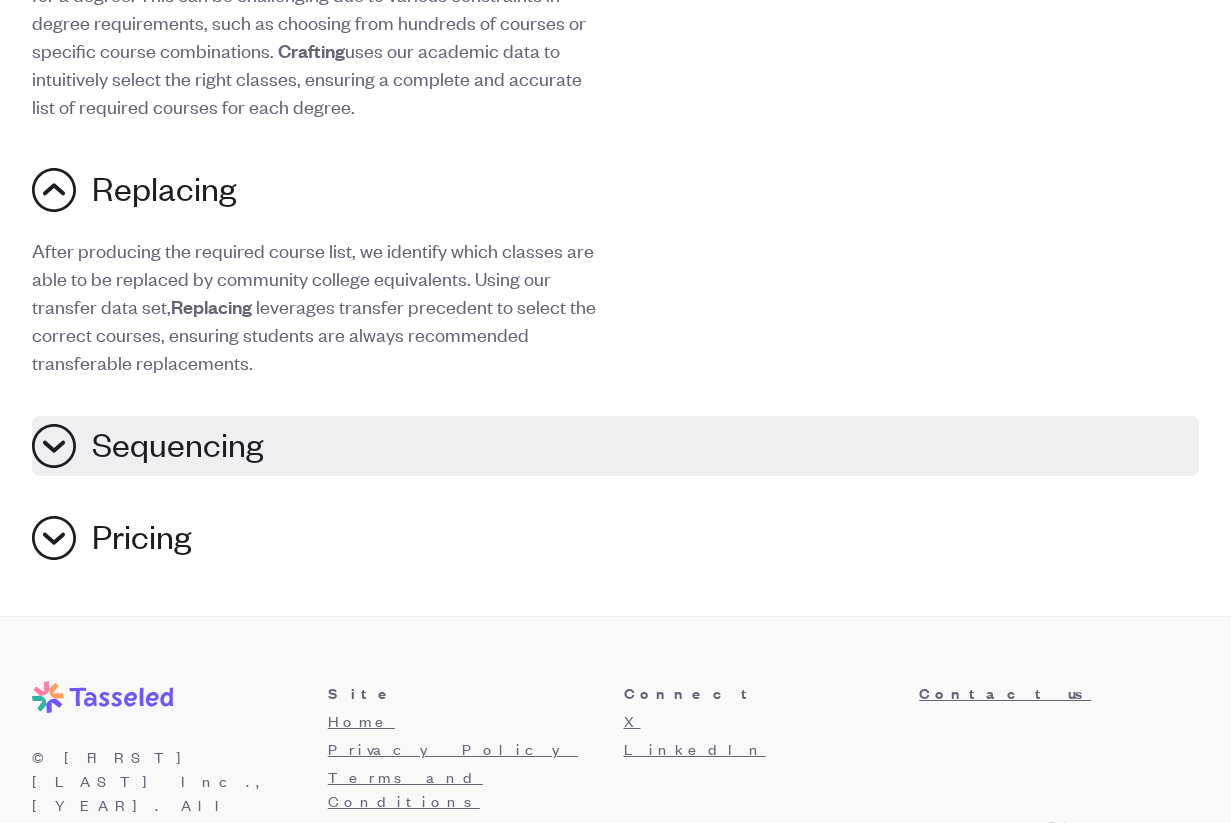 click on "Sequencing" at bounding box center [615, 446] 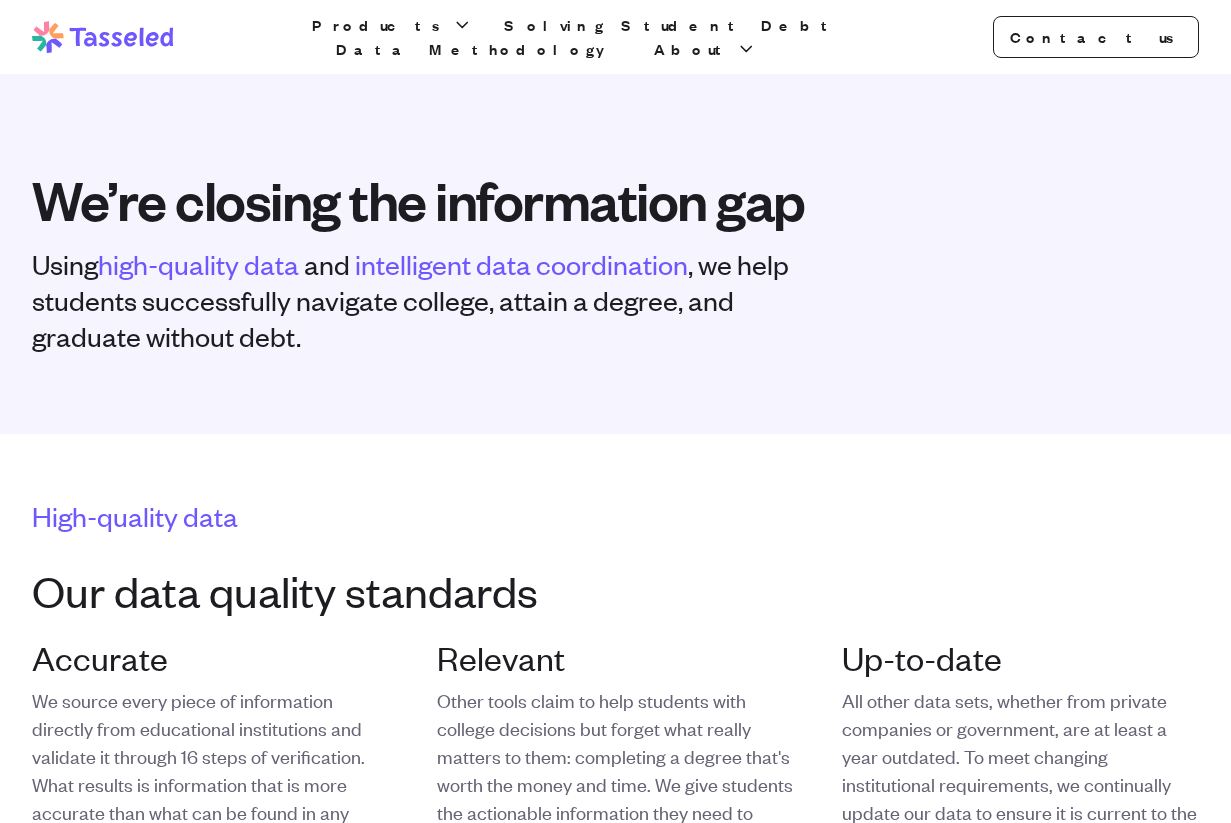 scroll, scrollTop: 0, scrollLeft: 0, axis: both 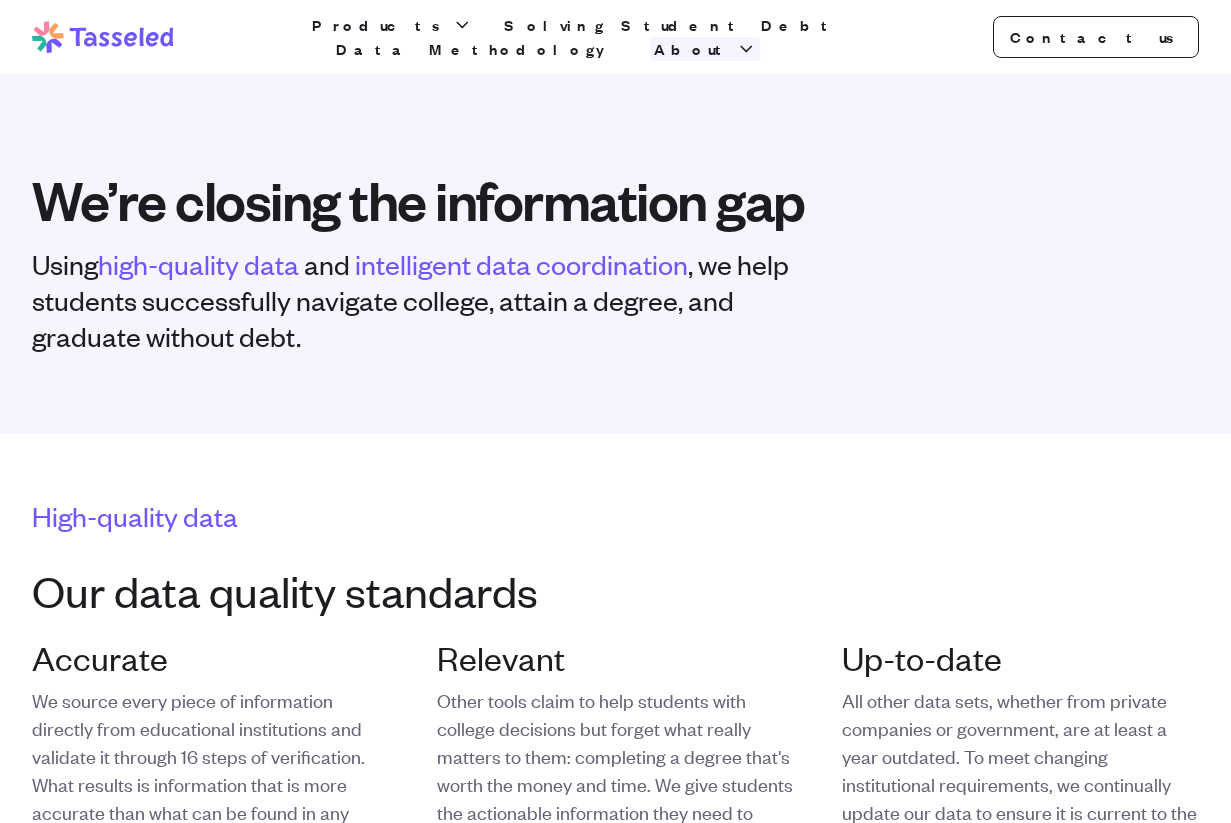 click on "About" at bounding box center [693, 49] 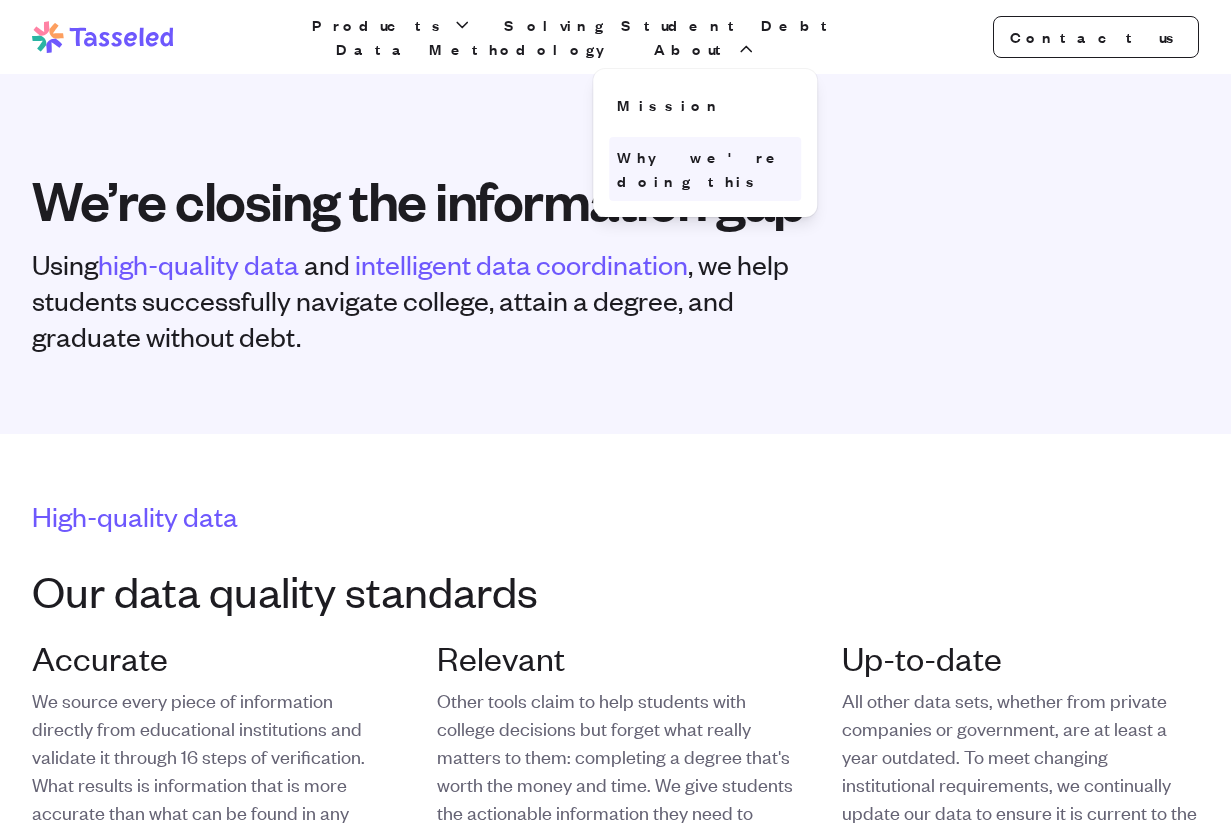 click on "Why we're doing this" at bounding box center (705, 169) 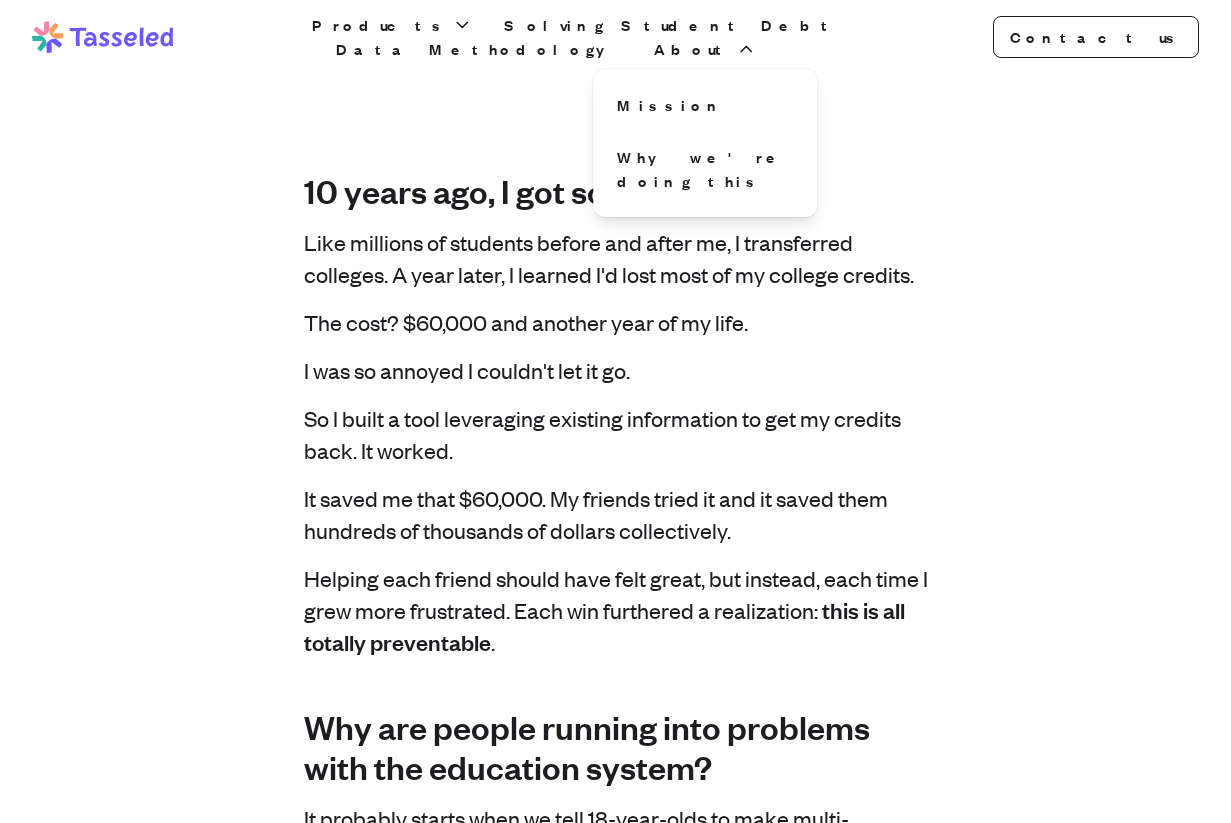click on "It saved me that $60,000. My friends tried it and it saved them hundreds of thousands of dollars collectively." at bounding box center (616, 514) 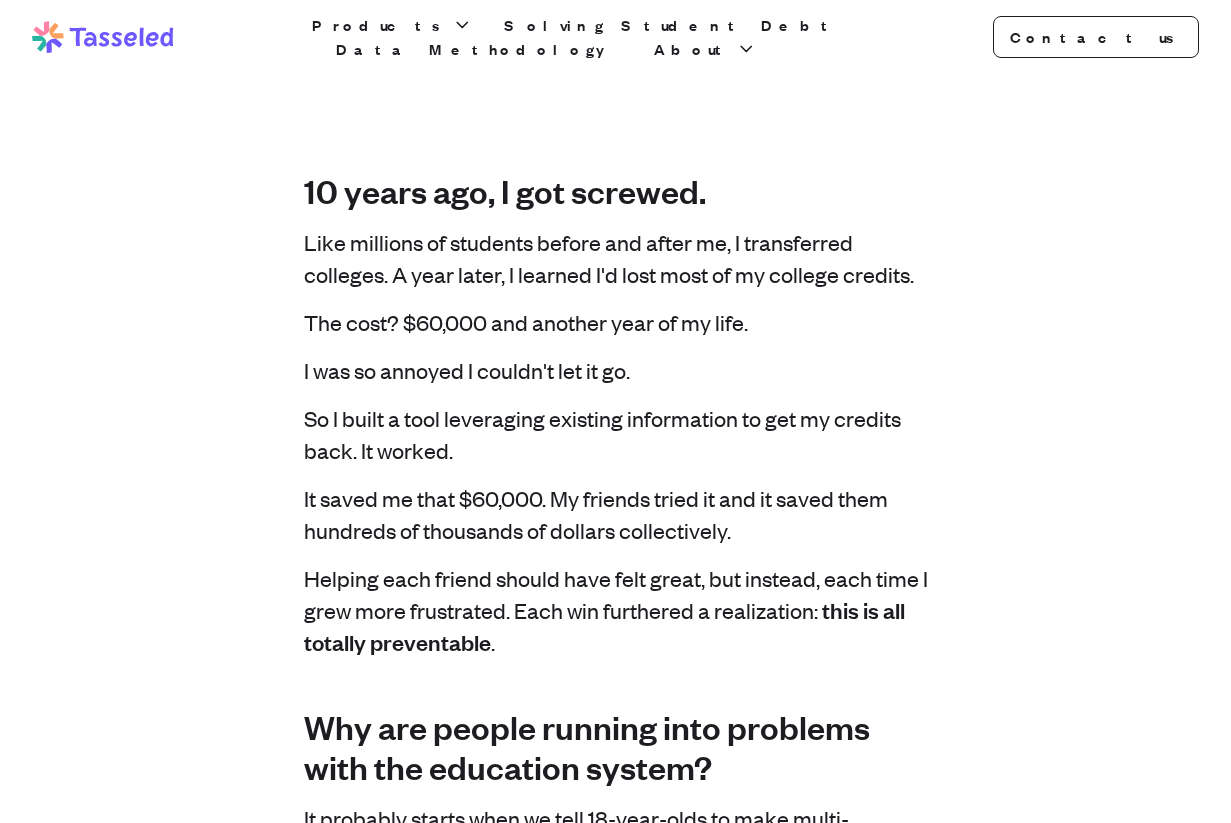 scroll, scrollTop: 0, scrollLeft: 0, axis: both 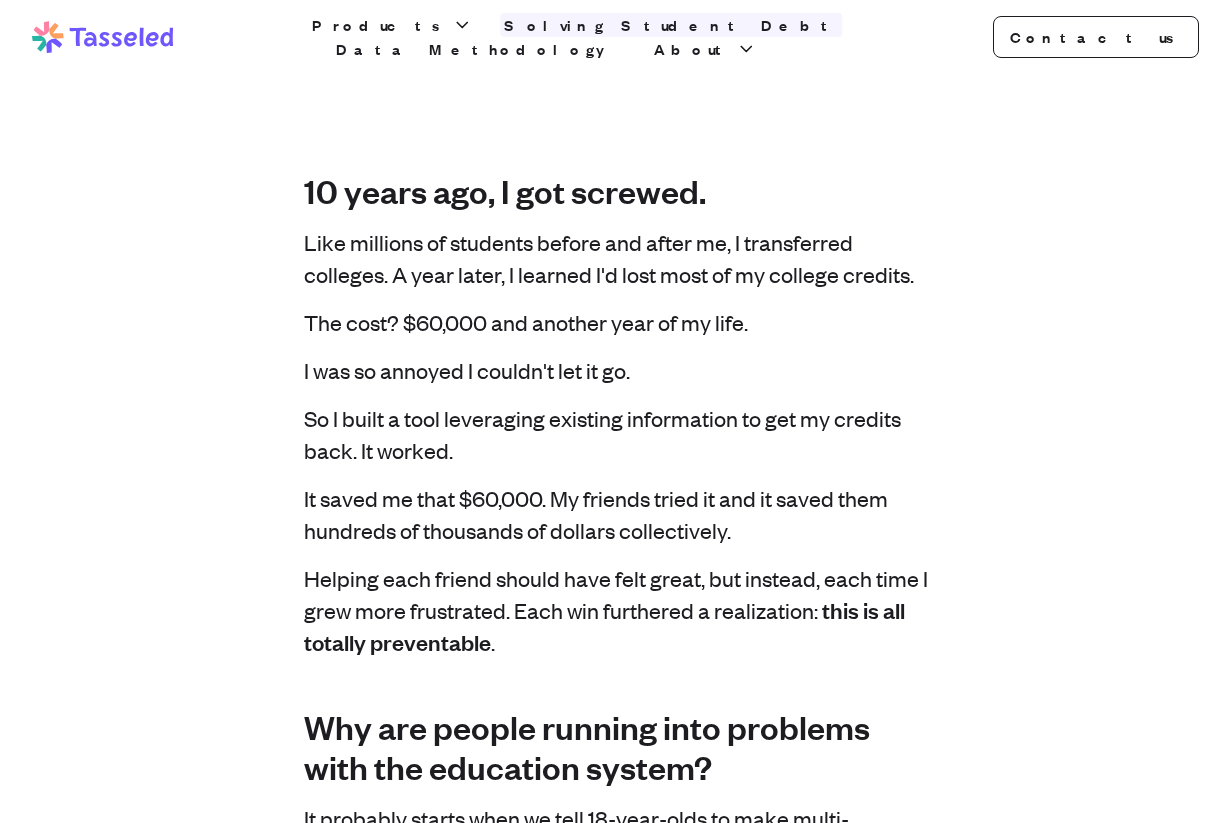 click on "Solving Student Debt" at bounding box center (671, 25) 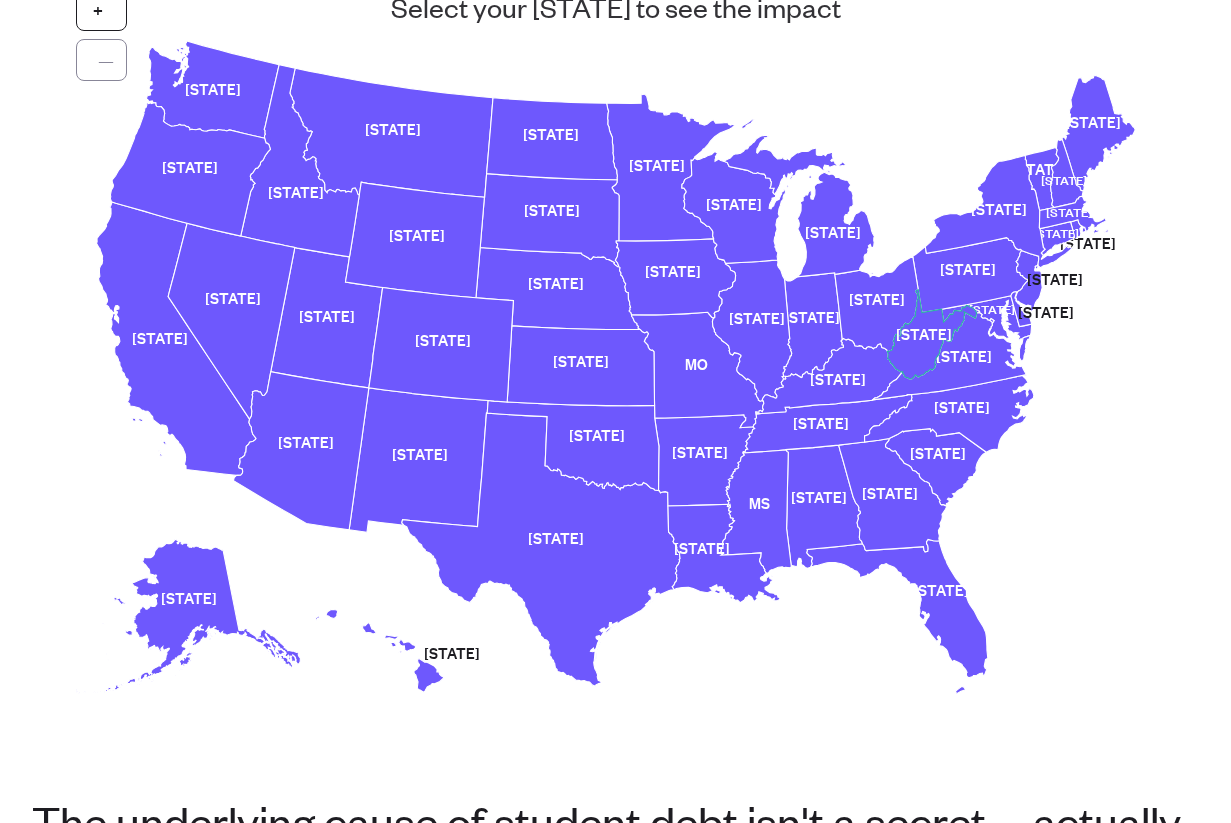 scroll, scrollTop: 373, scrollLeft: 0, axis: vertical 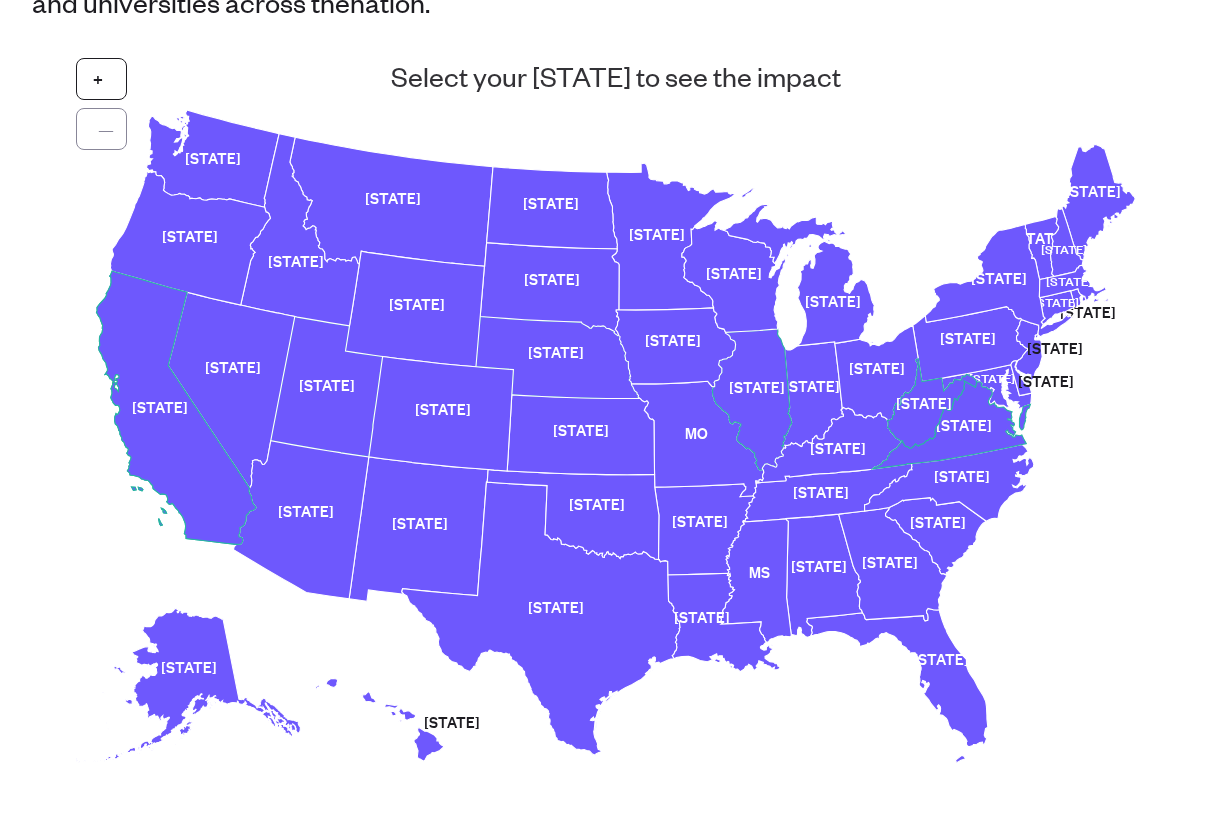 click 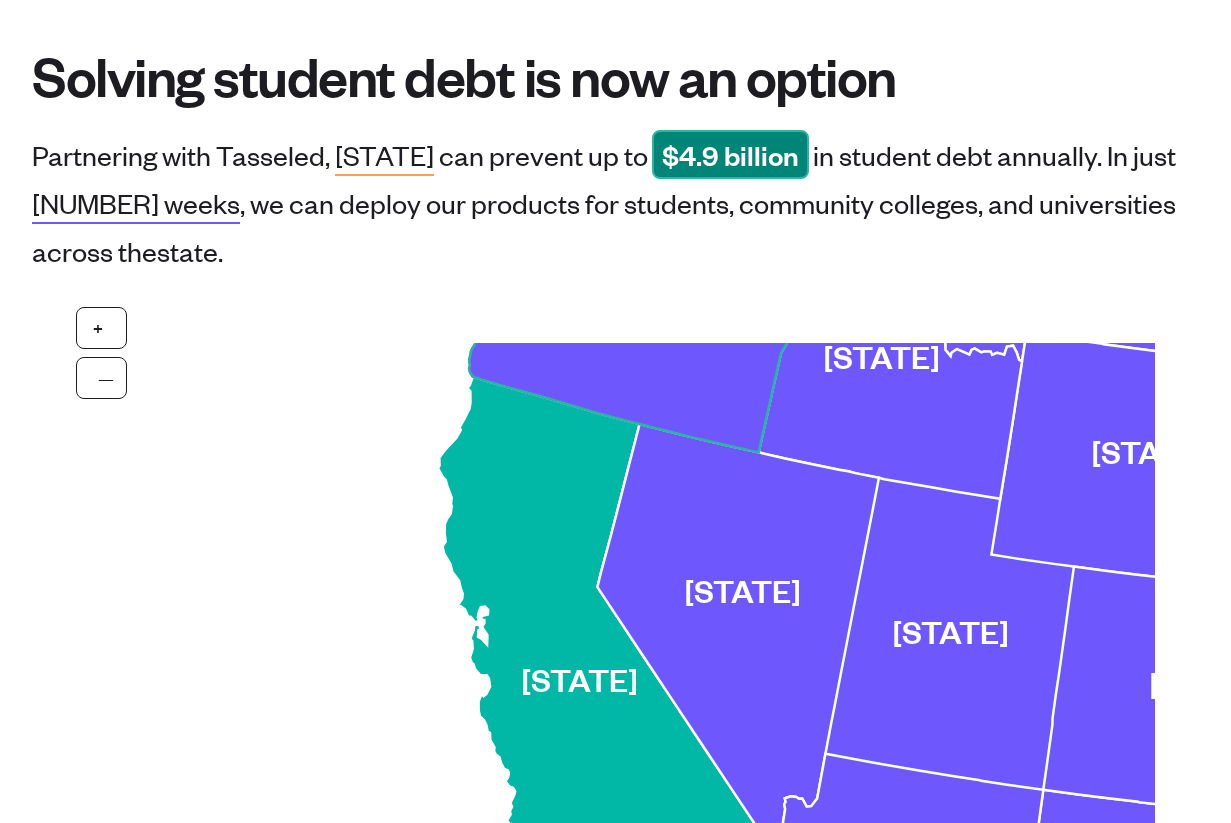 scroll, scrollTop: 177, scrollLeft: 0, axis: vertical 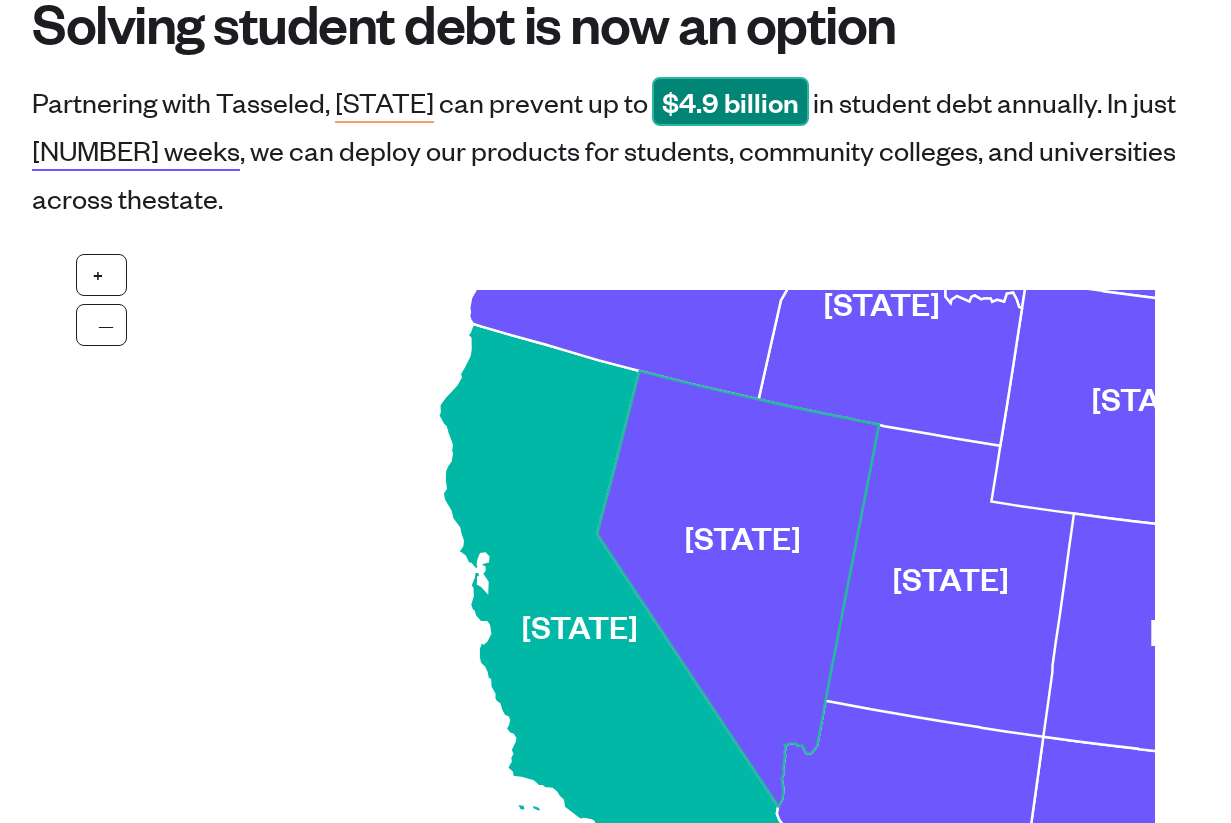 click 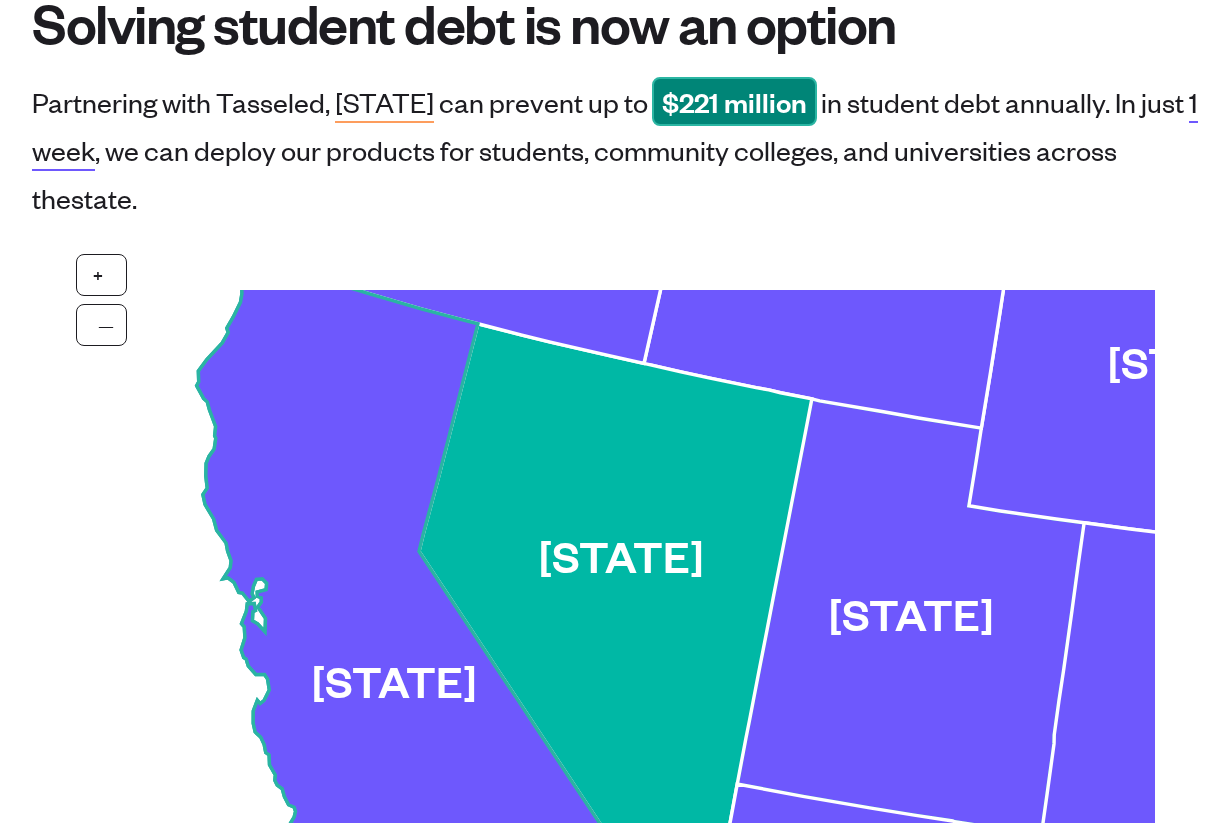 click 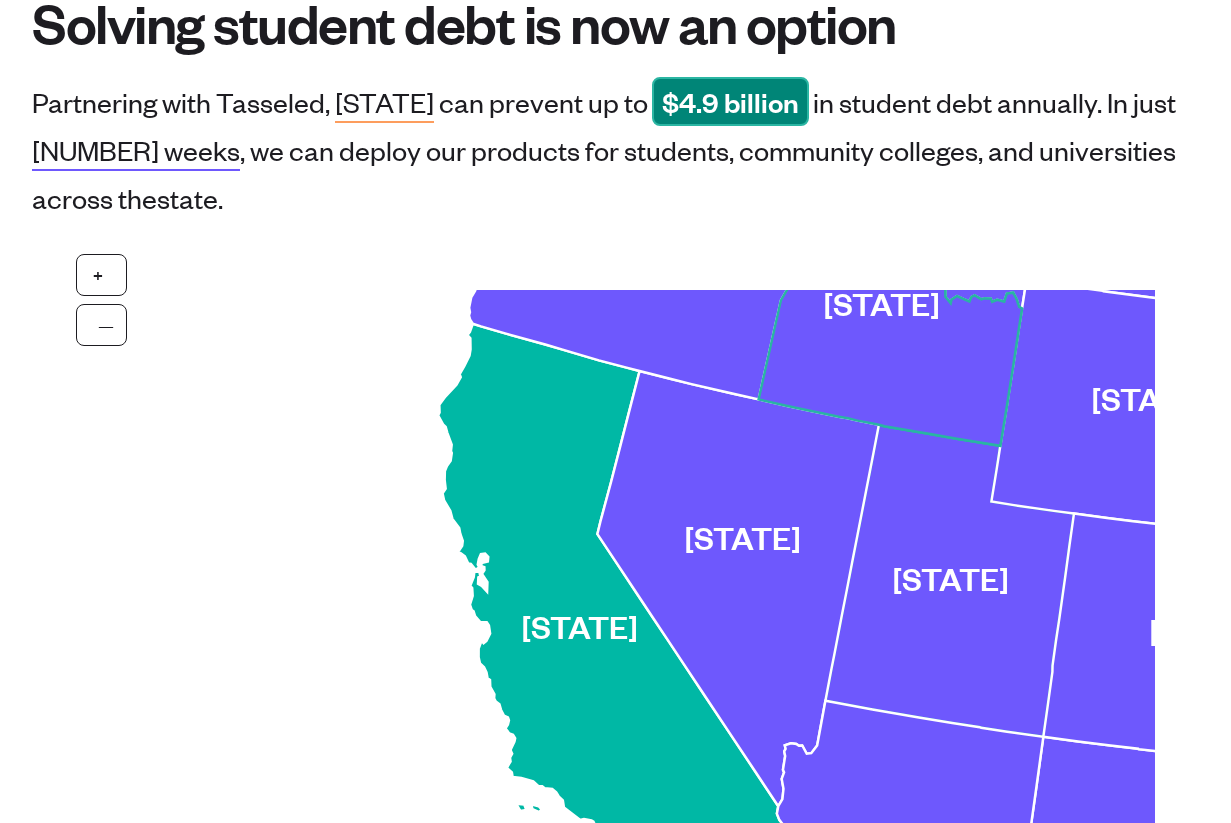 click 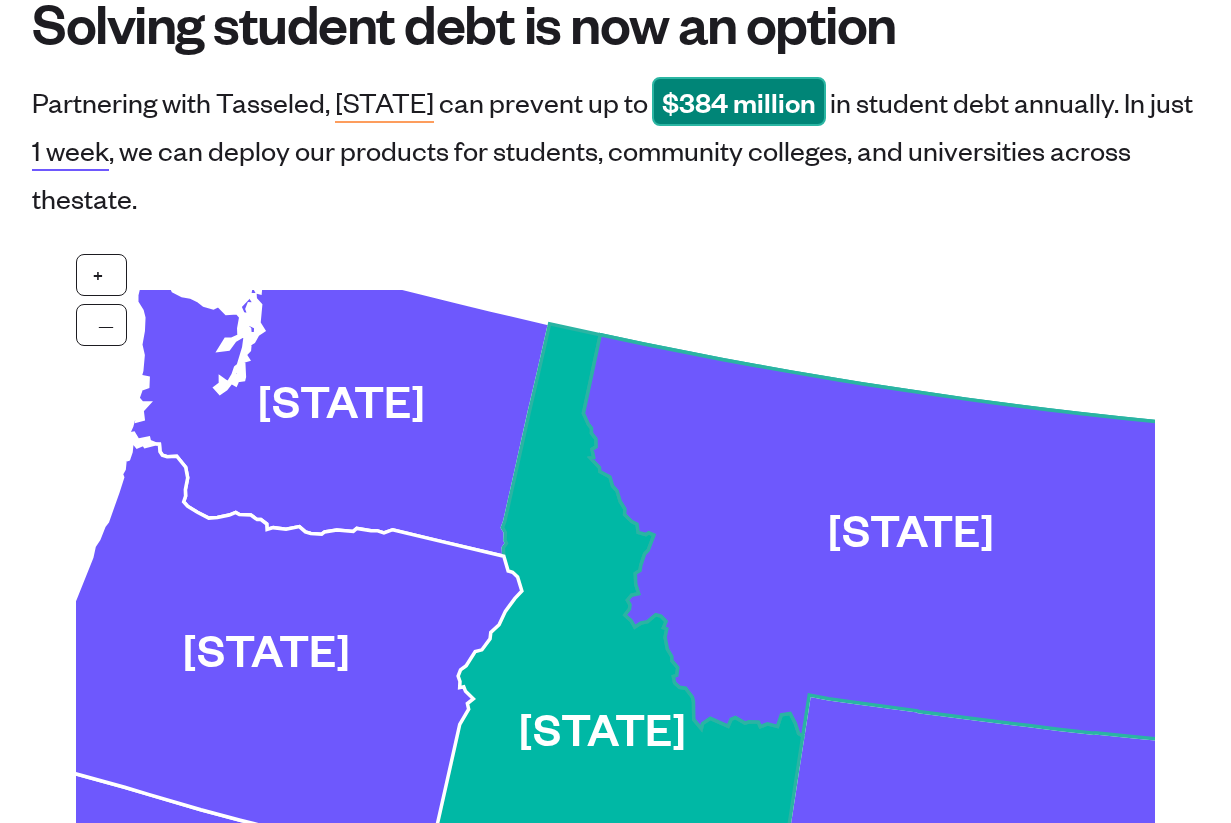 click 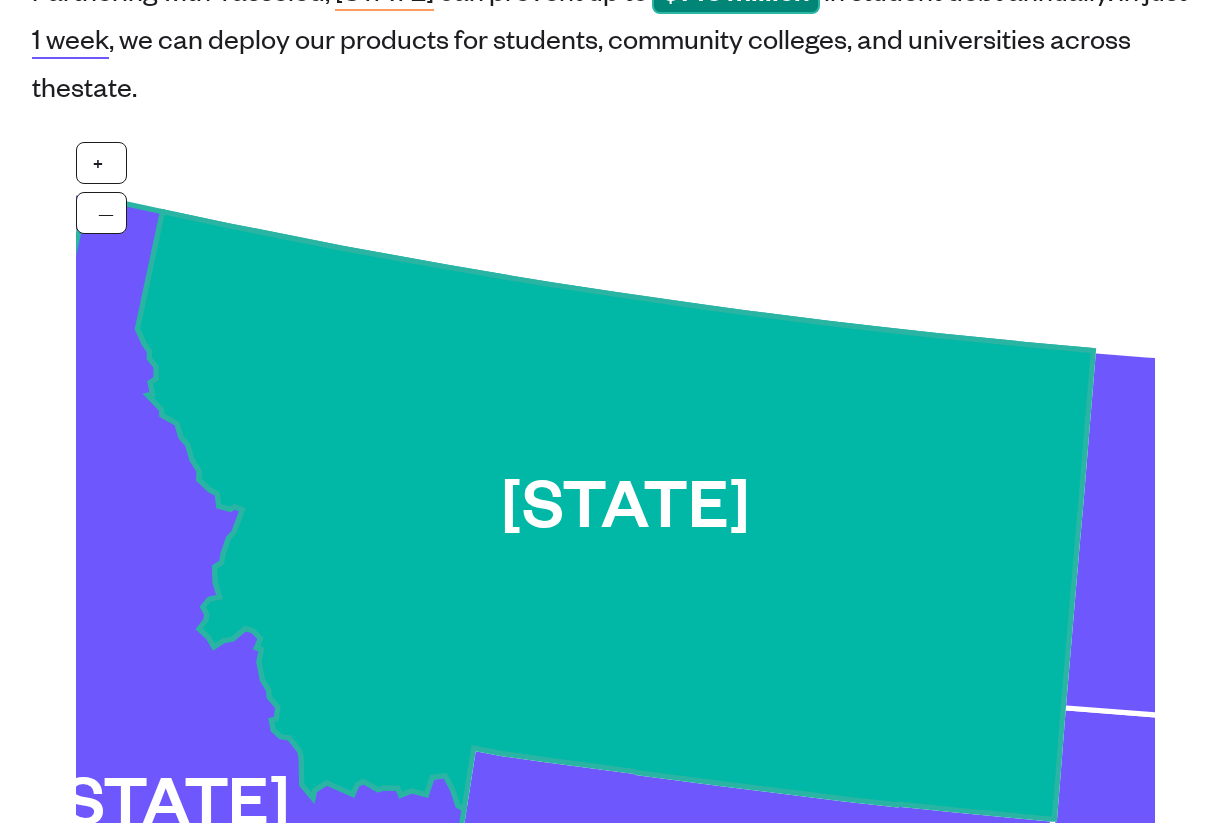 scroll, scrollTop: 232, scrollLeft: 0, axis: vertical 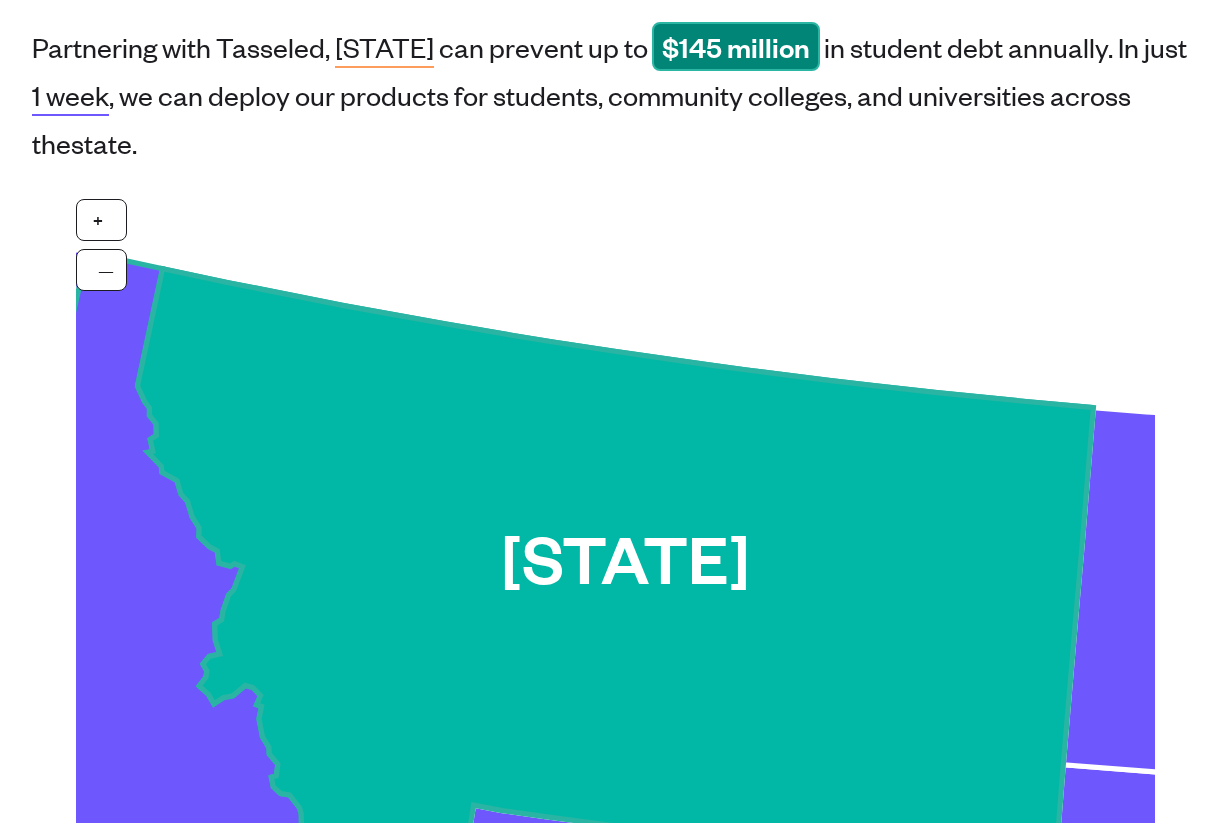 click 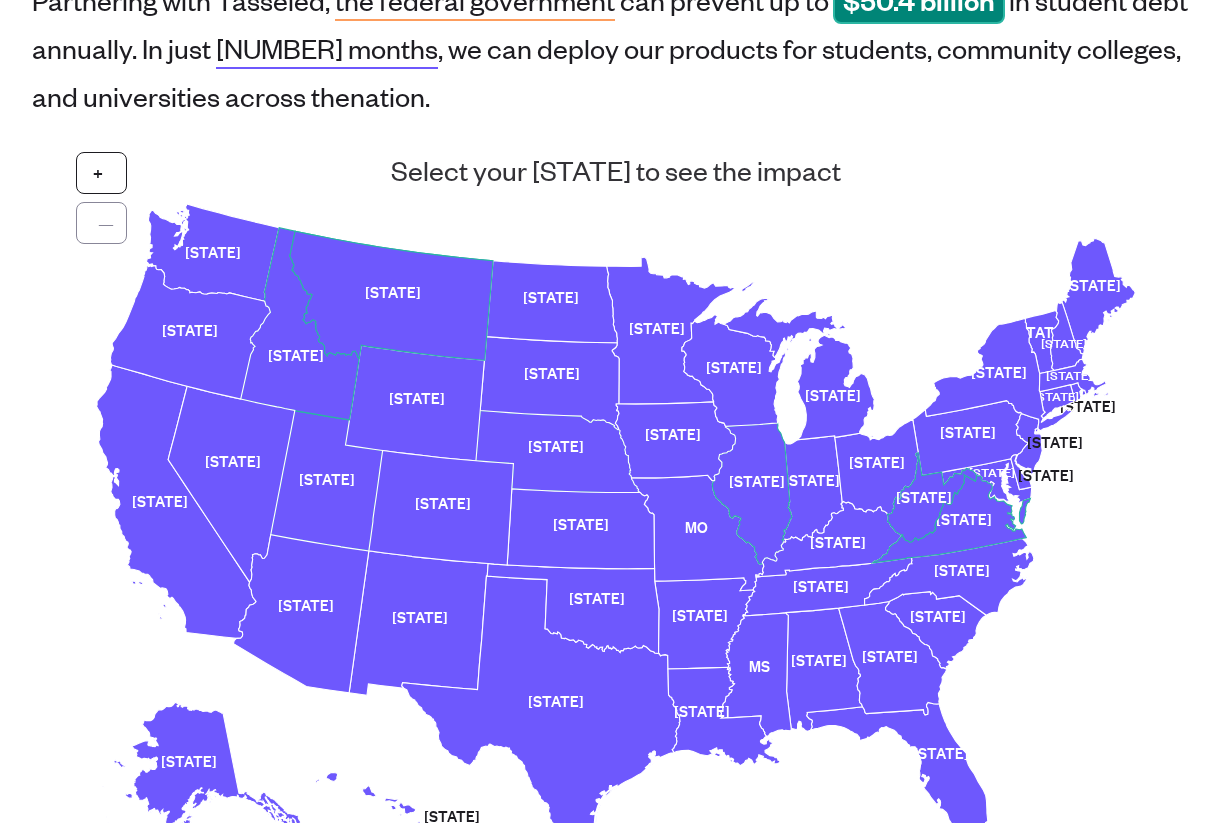 scroll, scrollTop: 286, scrollLeft: 0, axis: vertical 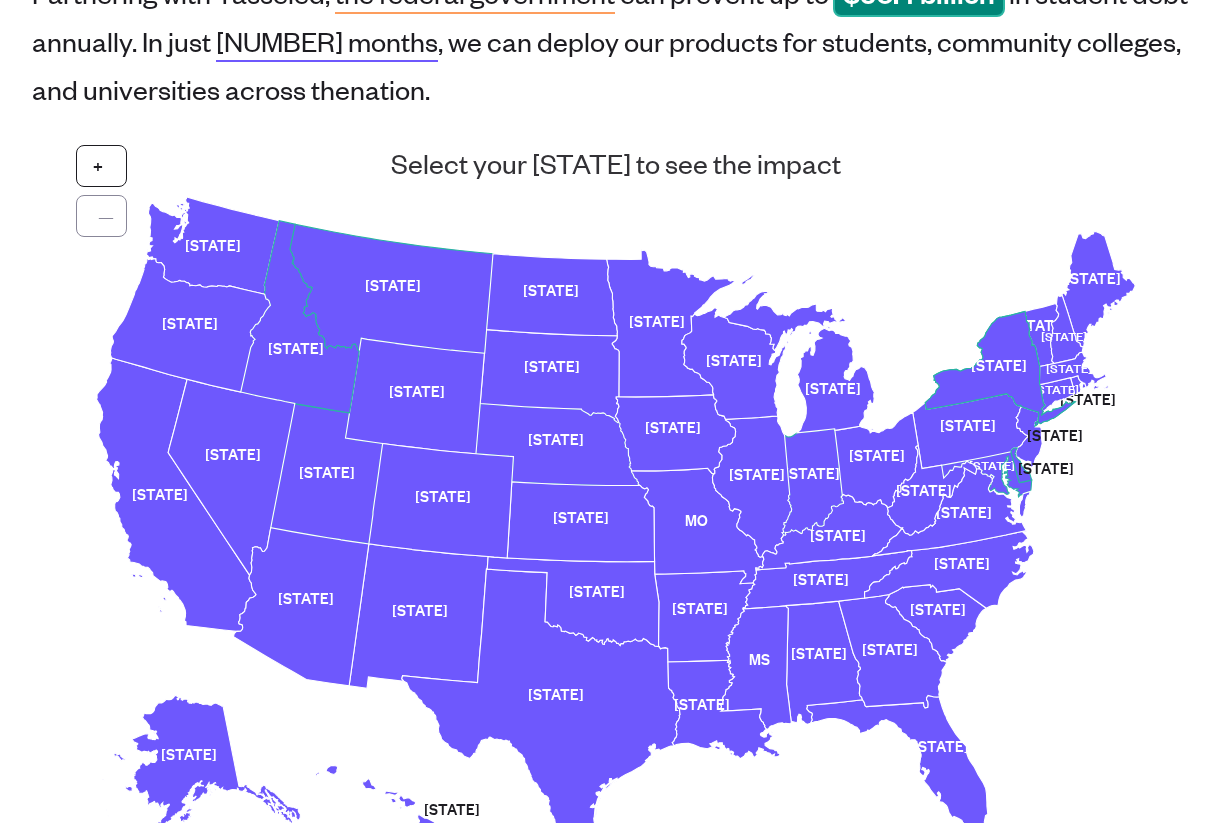 click 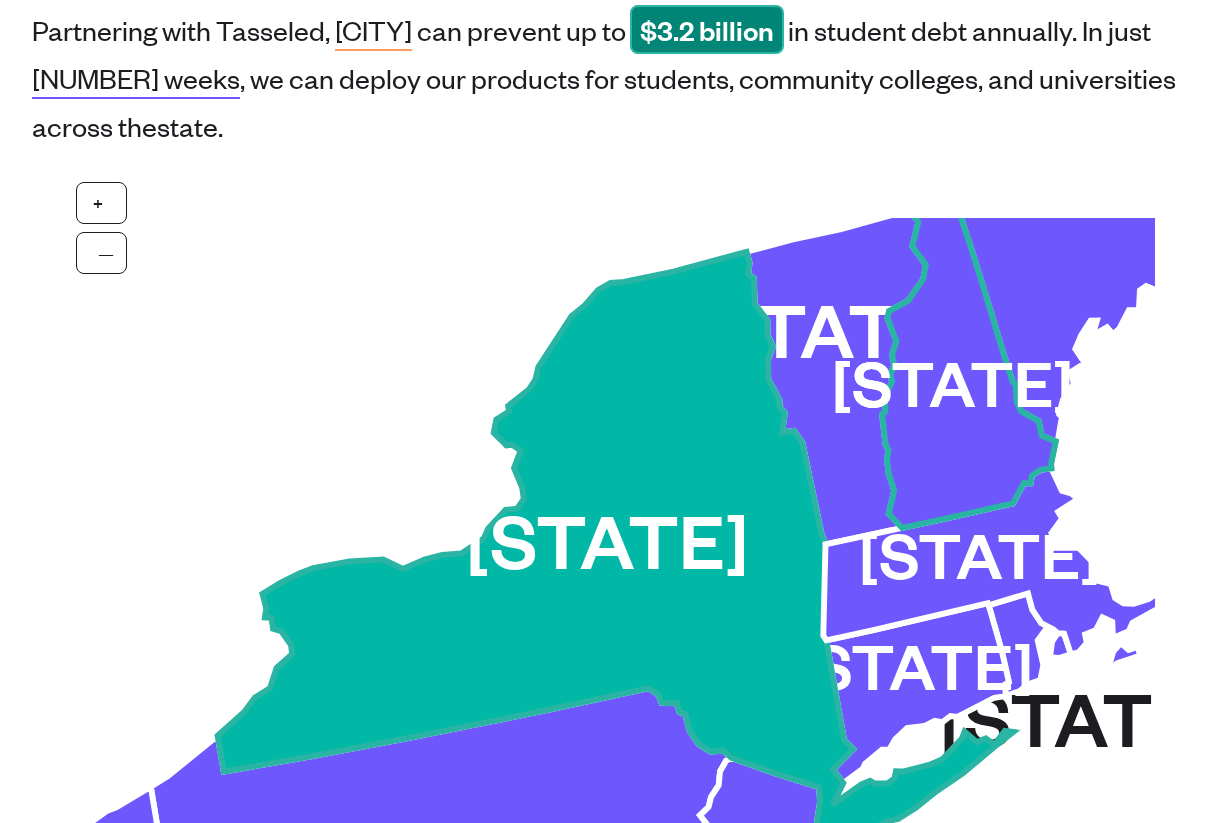 scroll, scrollTop: 244, scrollLeft: 0, axis: vertical 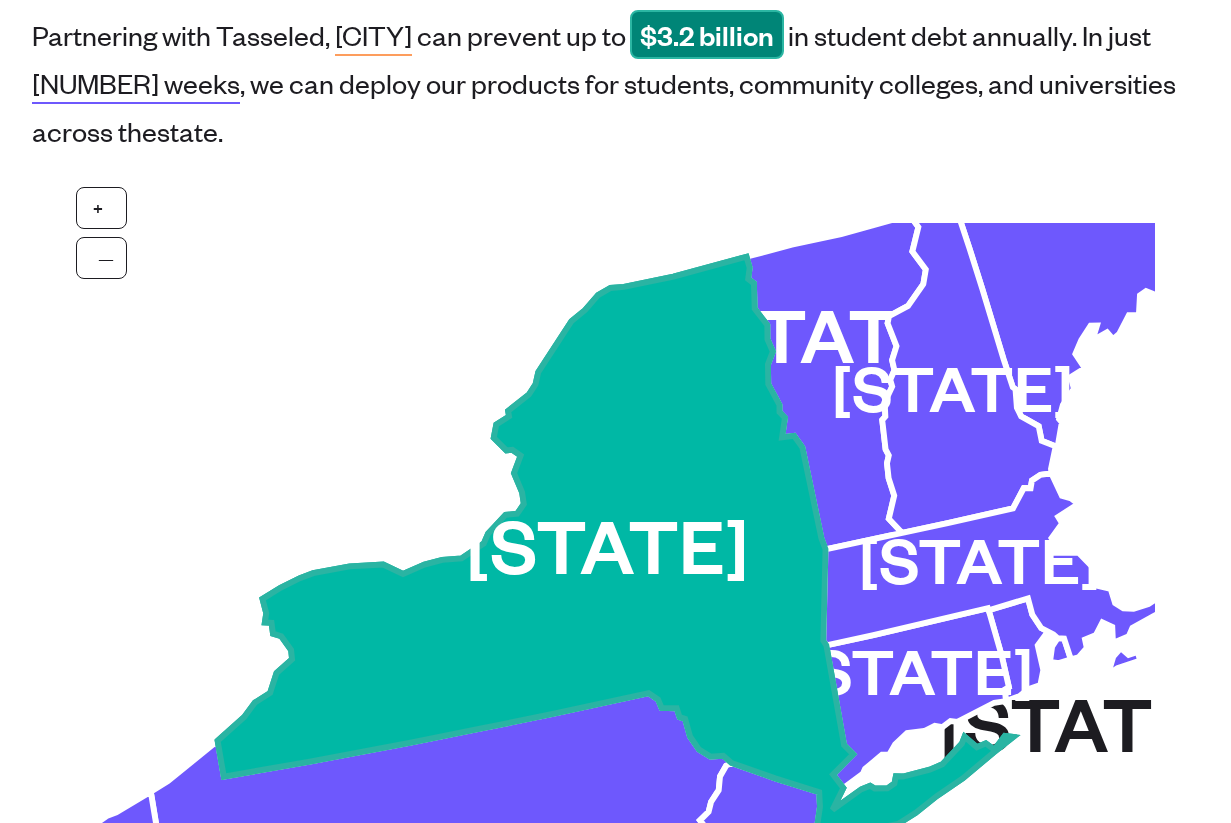 click 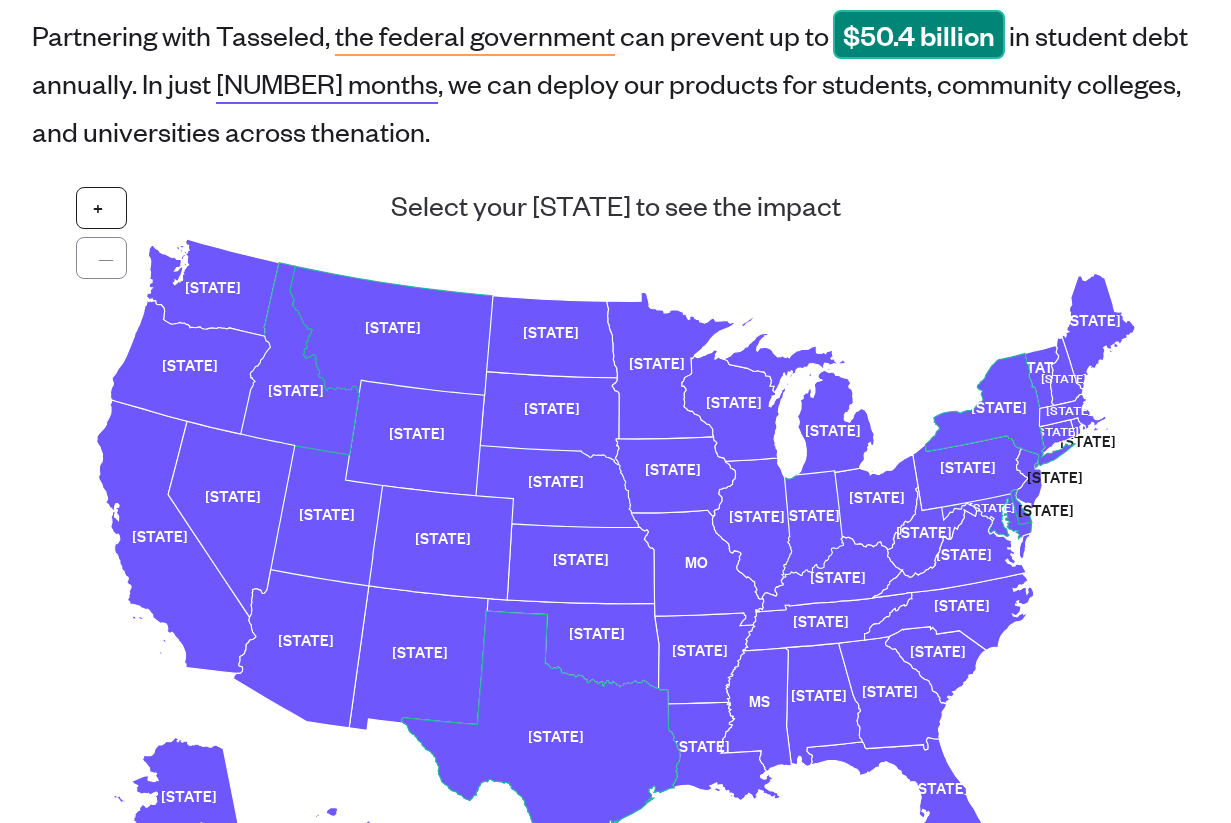 click 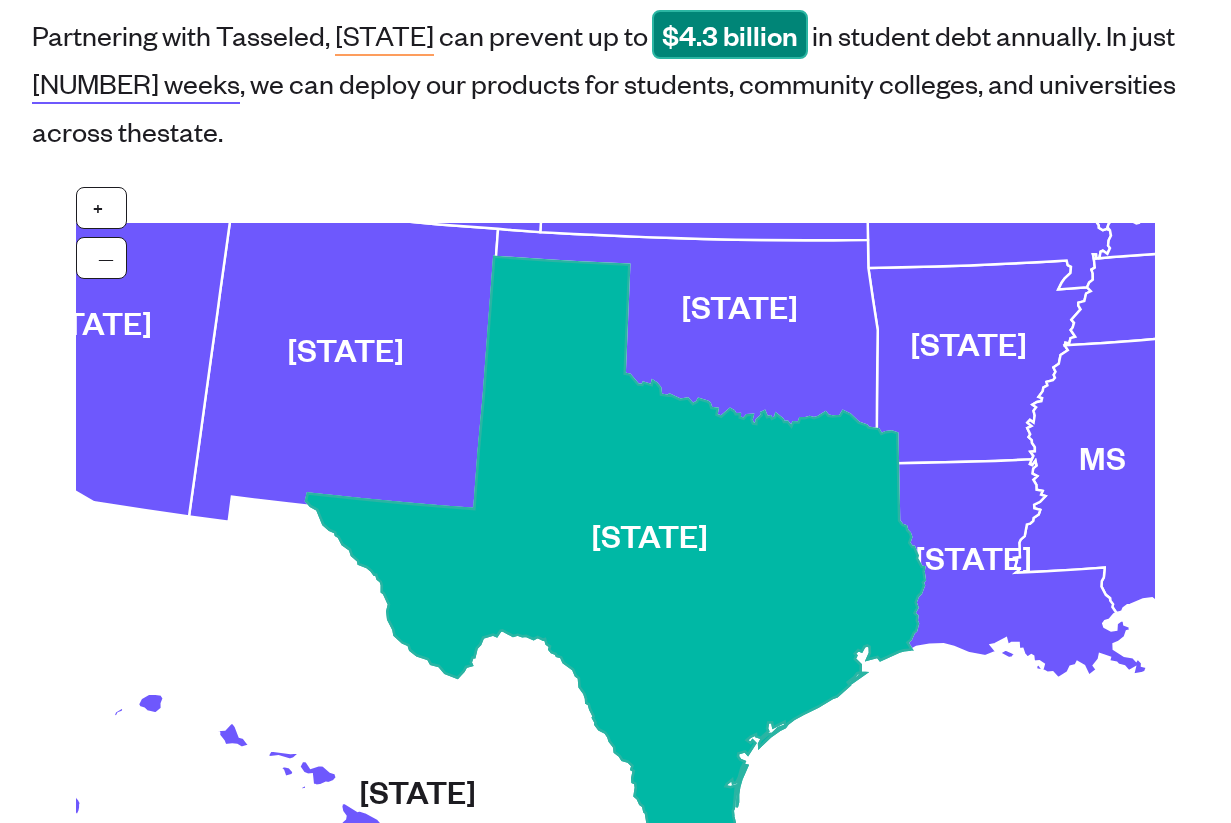 click 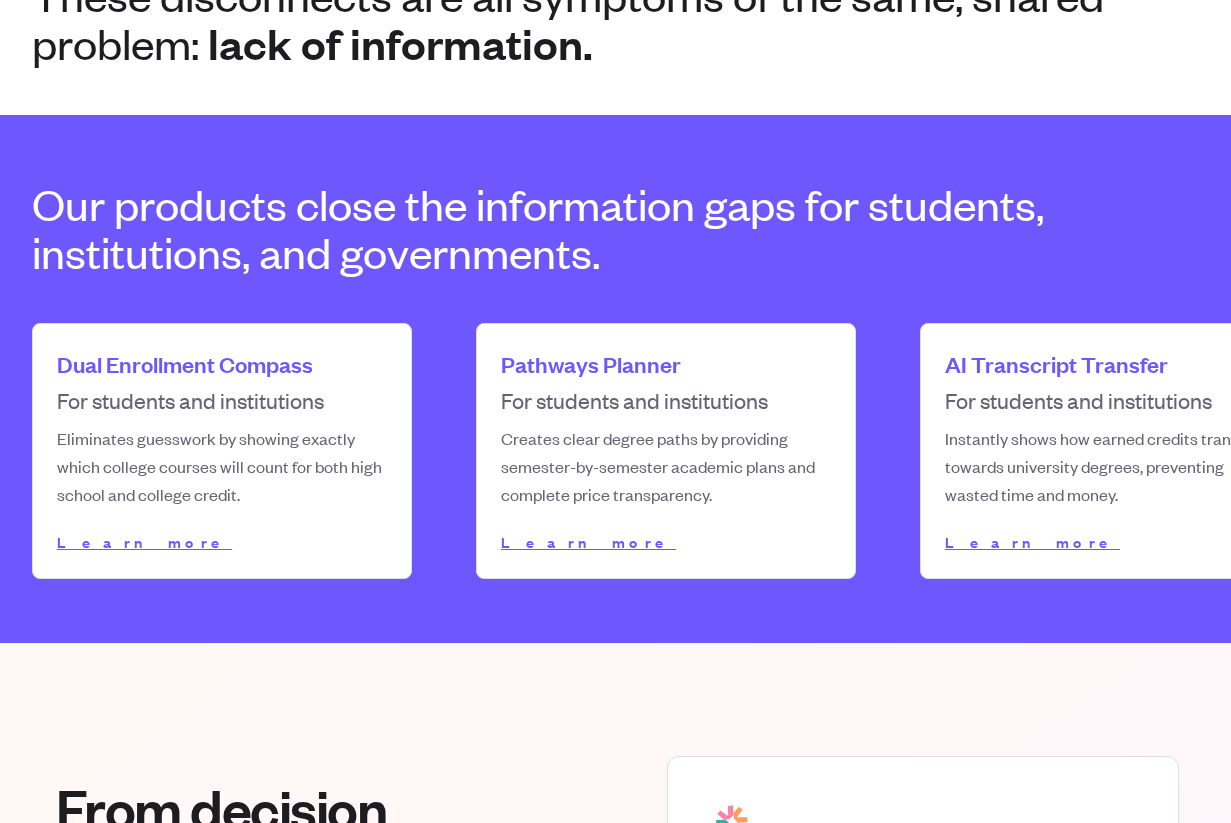 scroll, scrollTop: 2462, scrollLeft: 0, axis: vertical 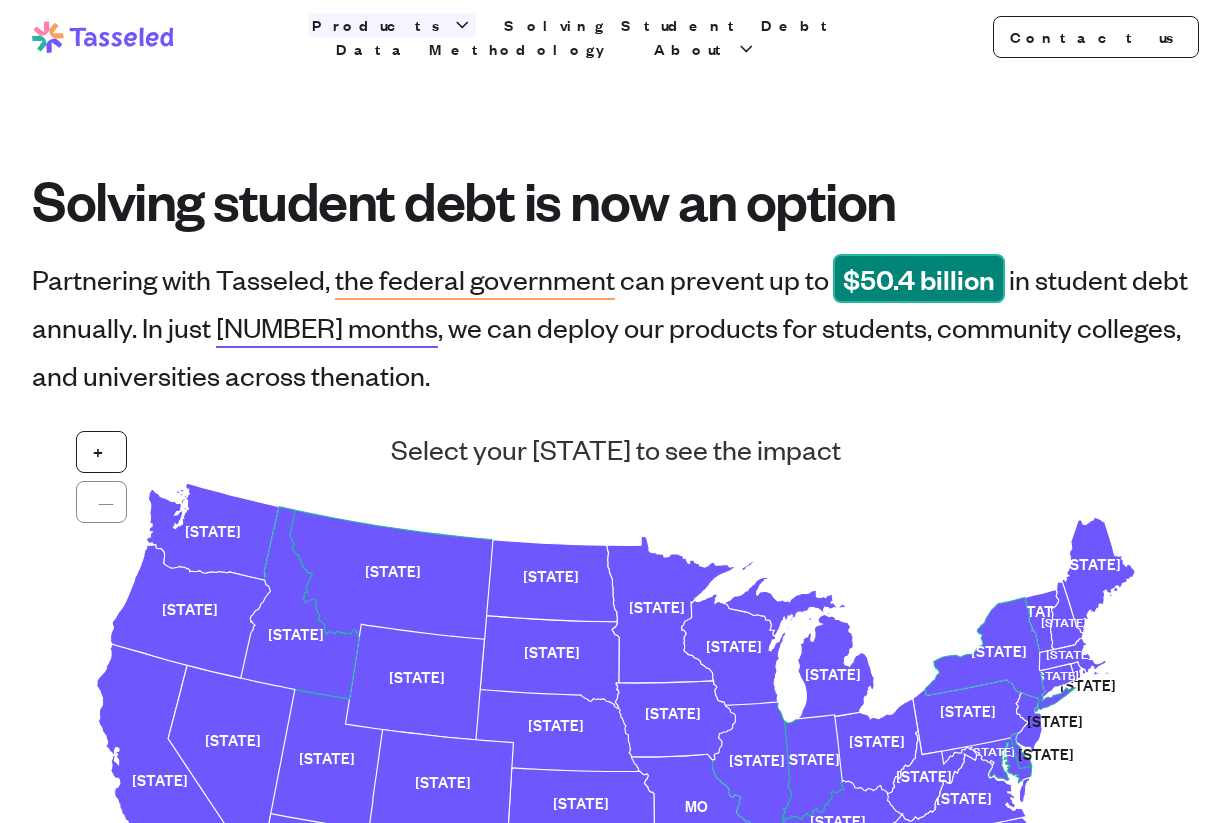 click on "Products" at bounding box center (380, 25) 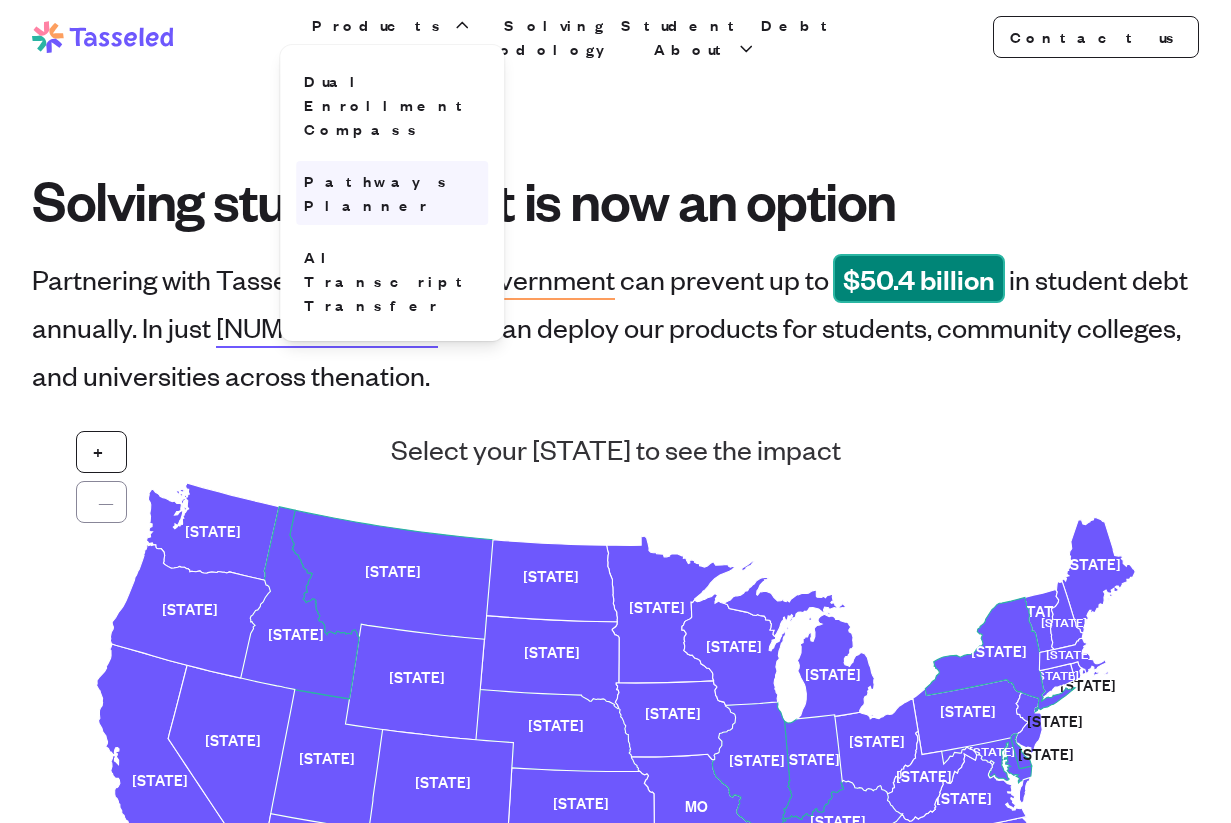 click on "Pathways Planner" at bounding box center [392, 193] 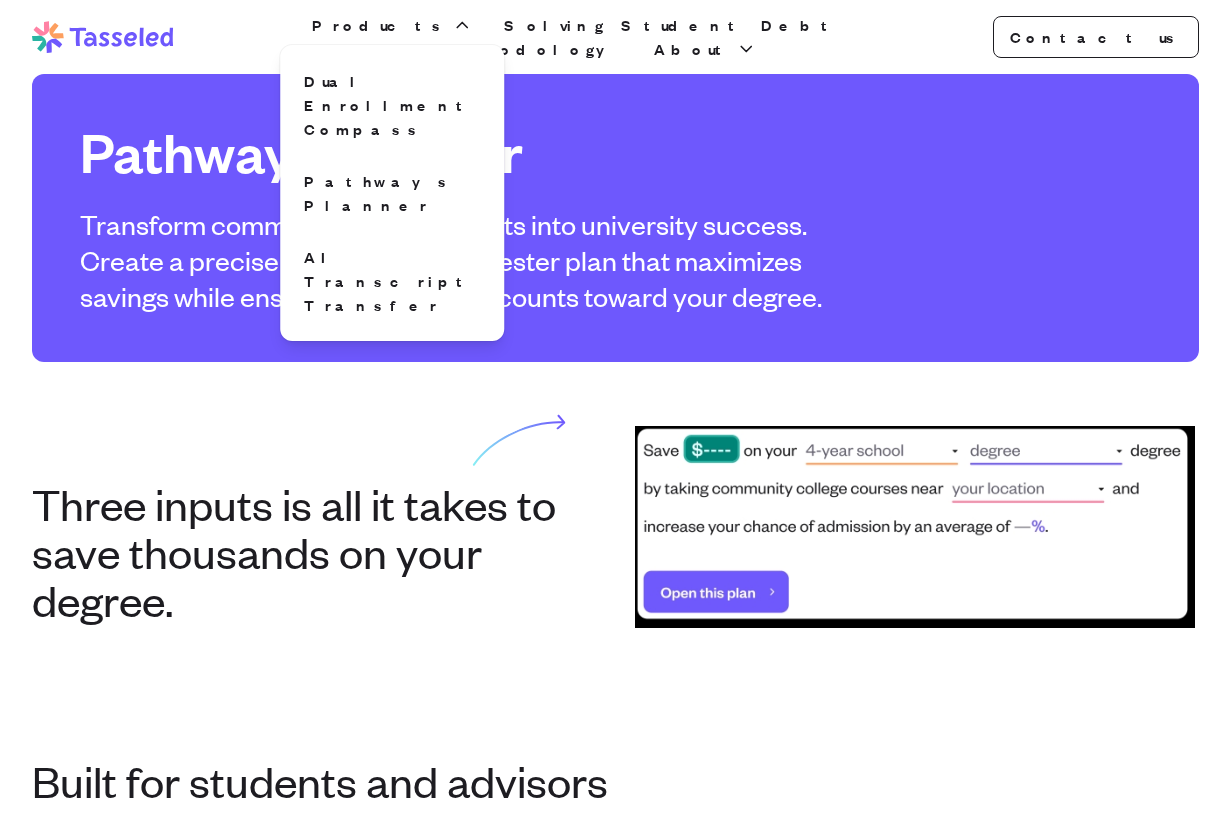 scroll, scrollTop: 0, scrollLeft: 0, axis: both 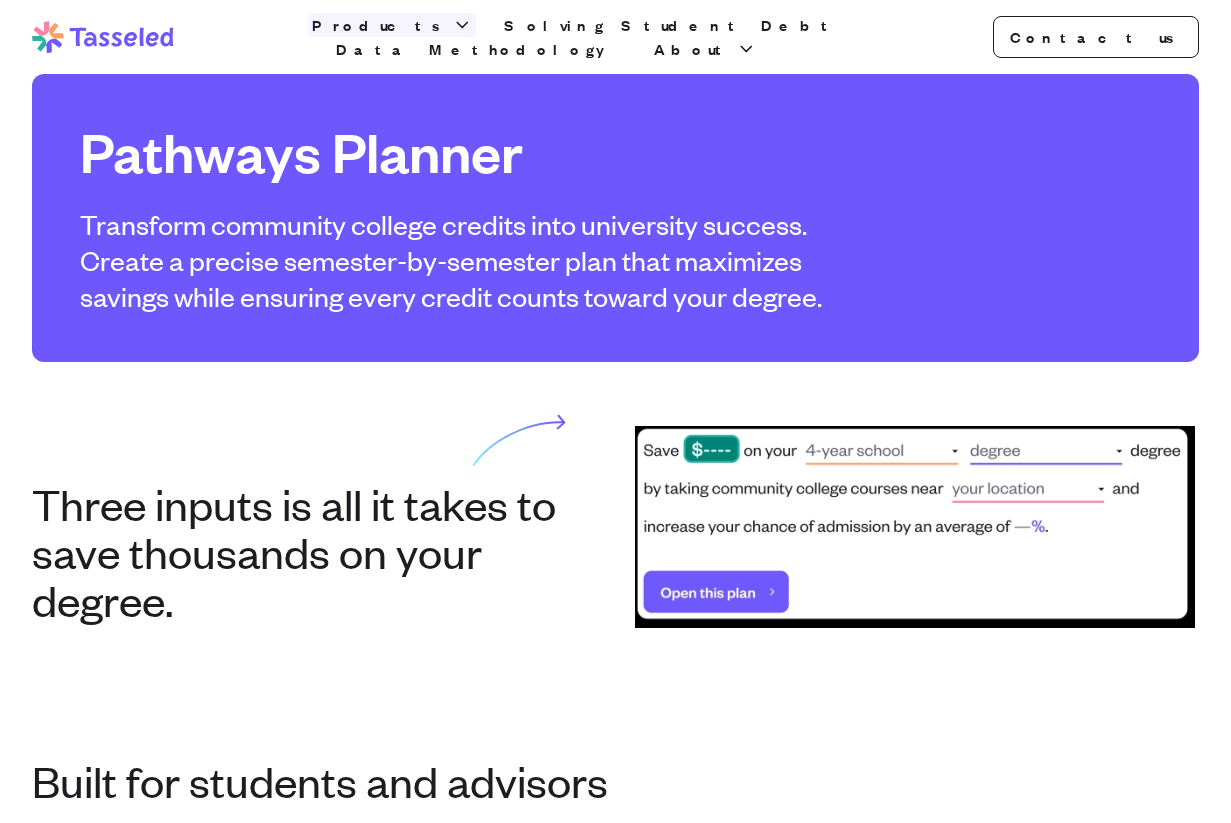 click on "Products" at bounding box center [380, 25] 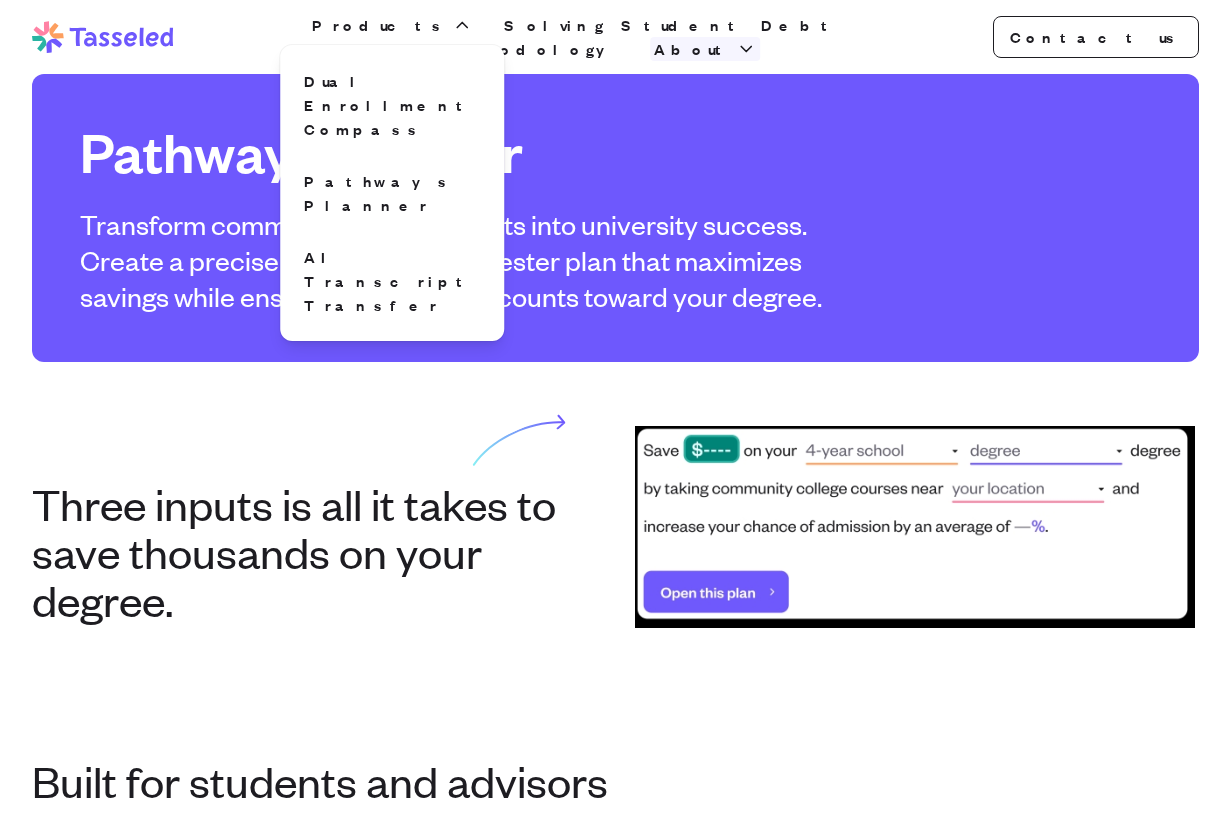 click on "About" at bounding box center (693, 49) 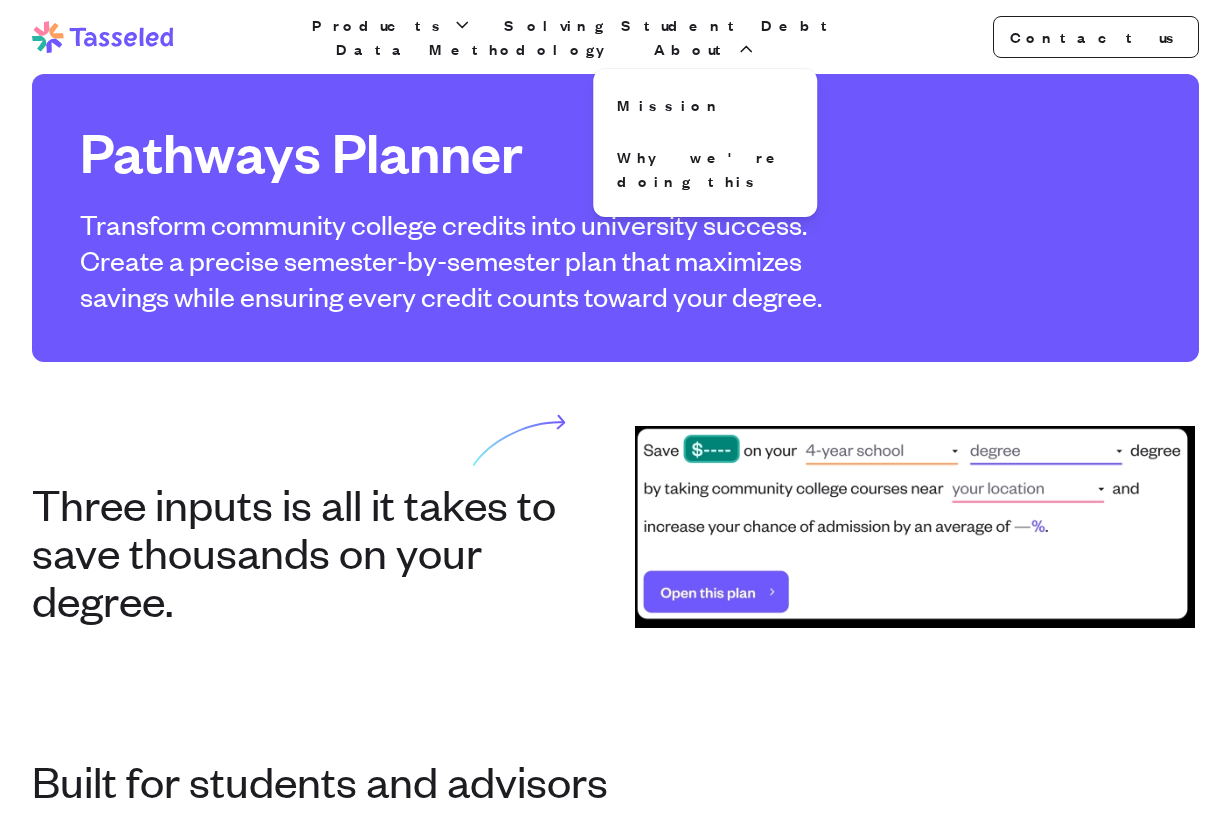 click on "Transform community college credits into university success. Create a precise semester-by-semester plan that maximizes savings while ensuring every credit counts toward your degree." at bounding box center (464, 260) 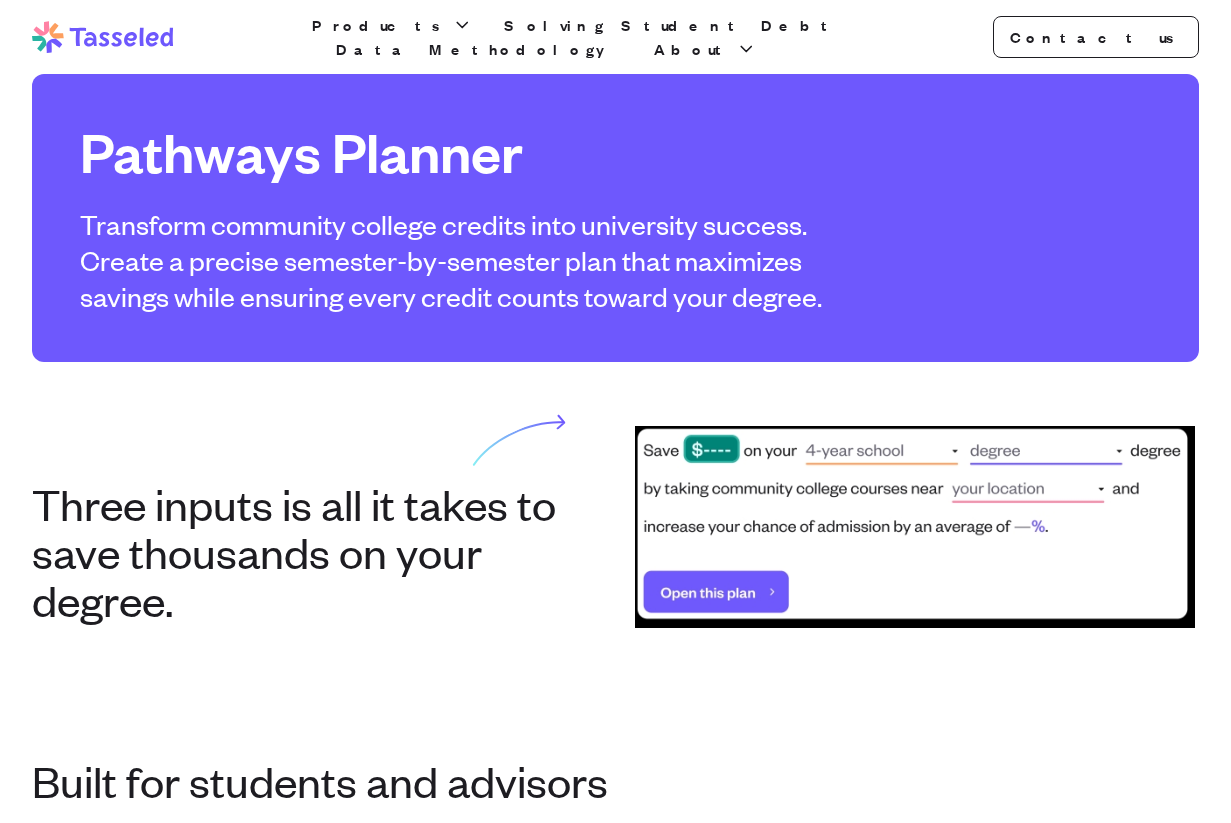 type 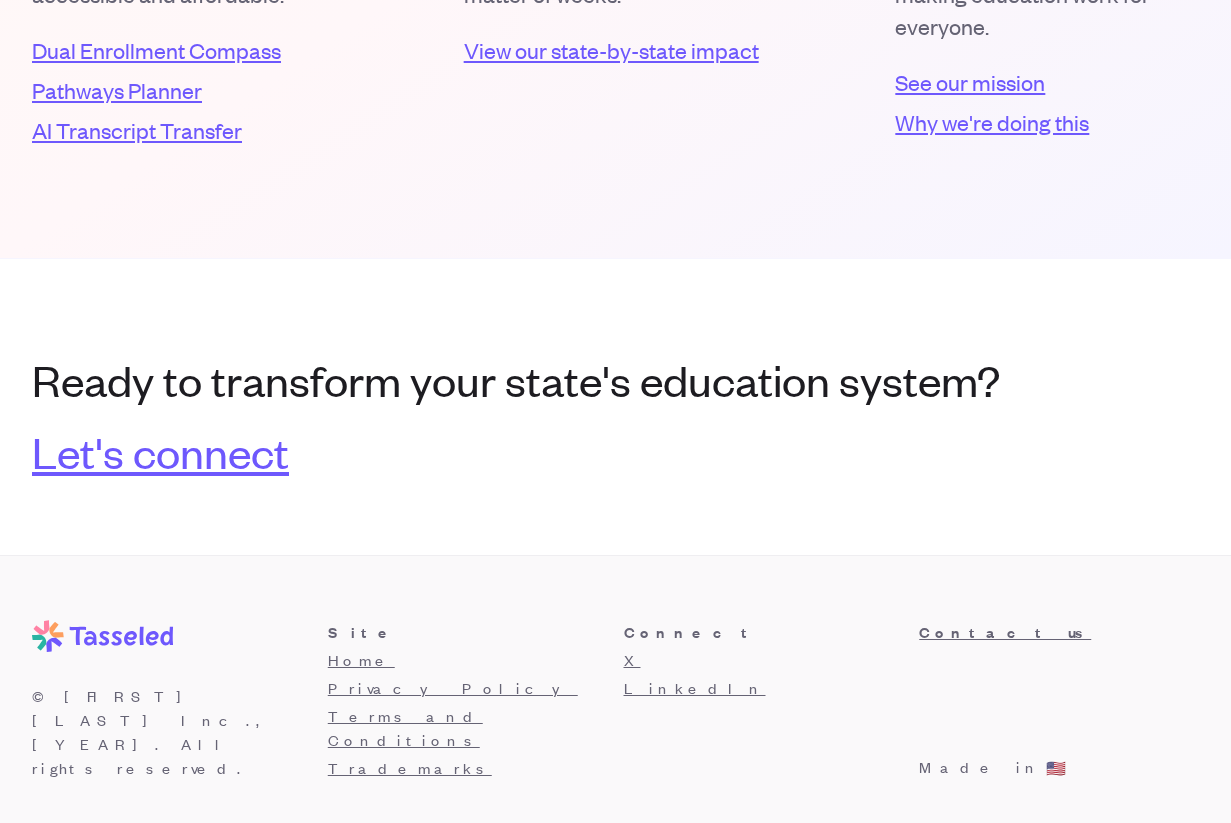 scroll, scrollTop: 4147, scrollLeft: 0, axis: vertical 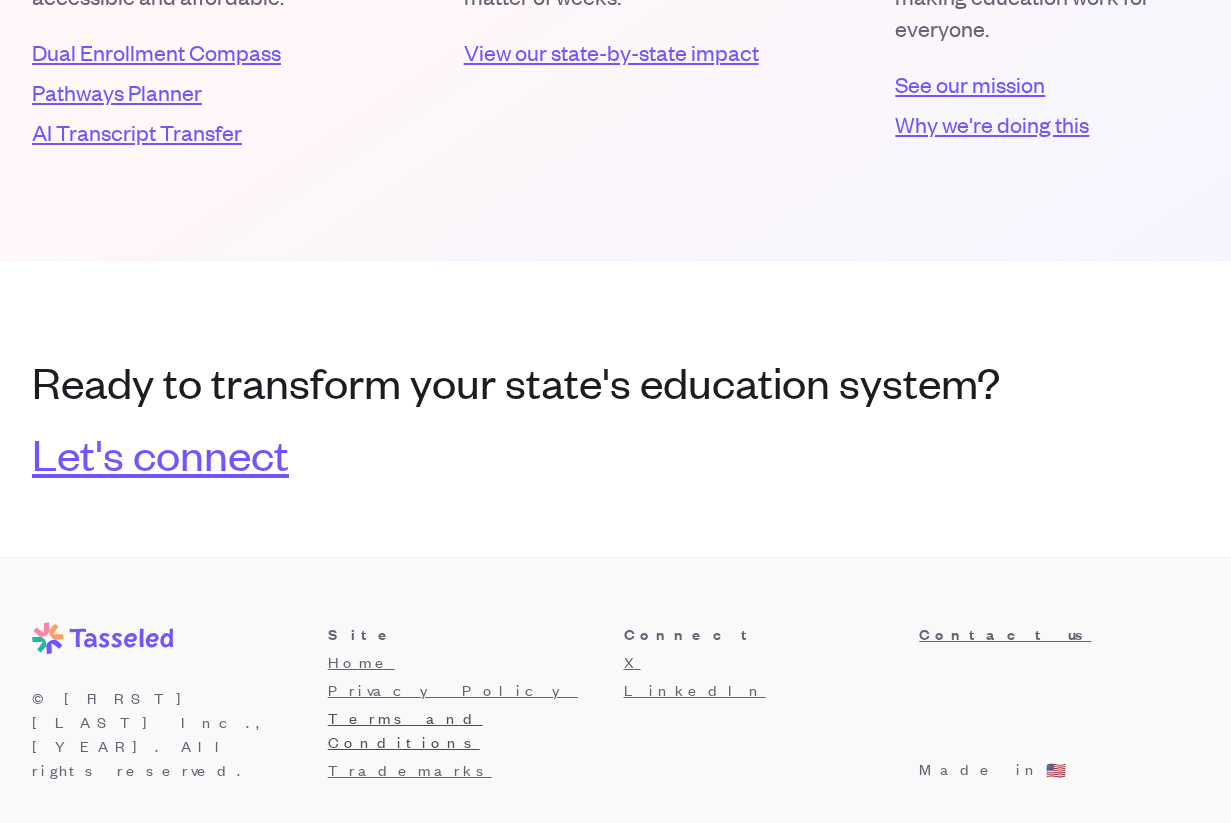 click on "Terms and Conditions" at bounding box center [405, 729] 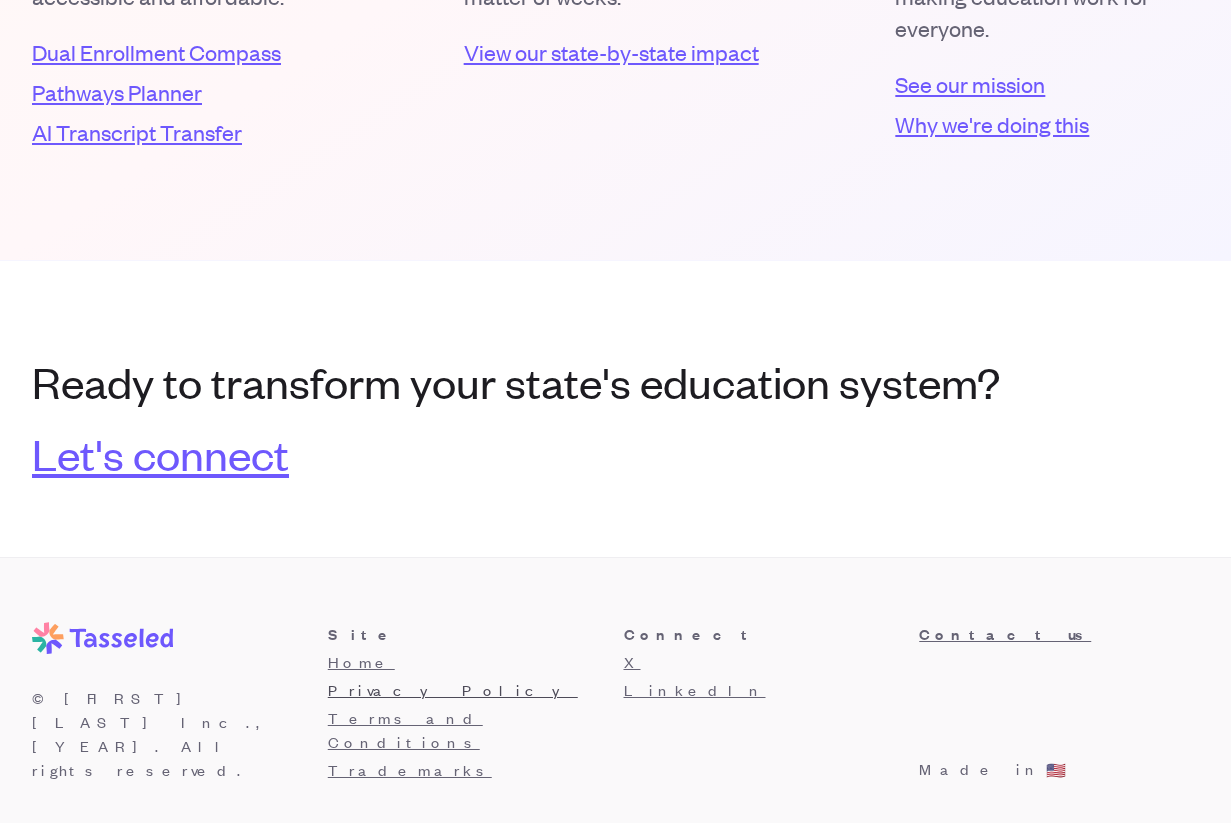click on "Privacy Policy" at bounding box center [453, 689] 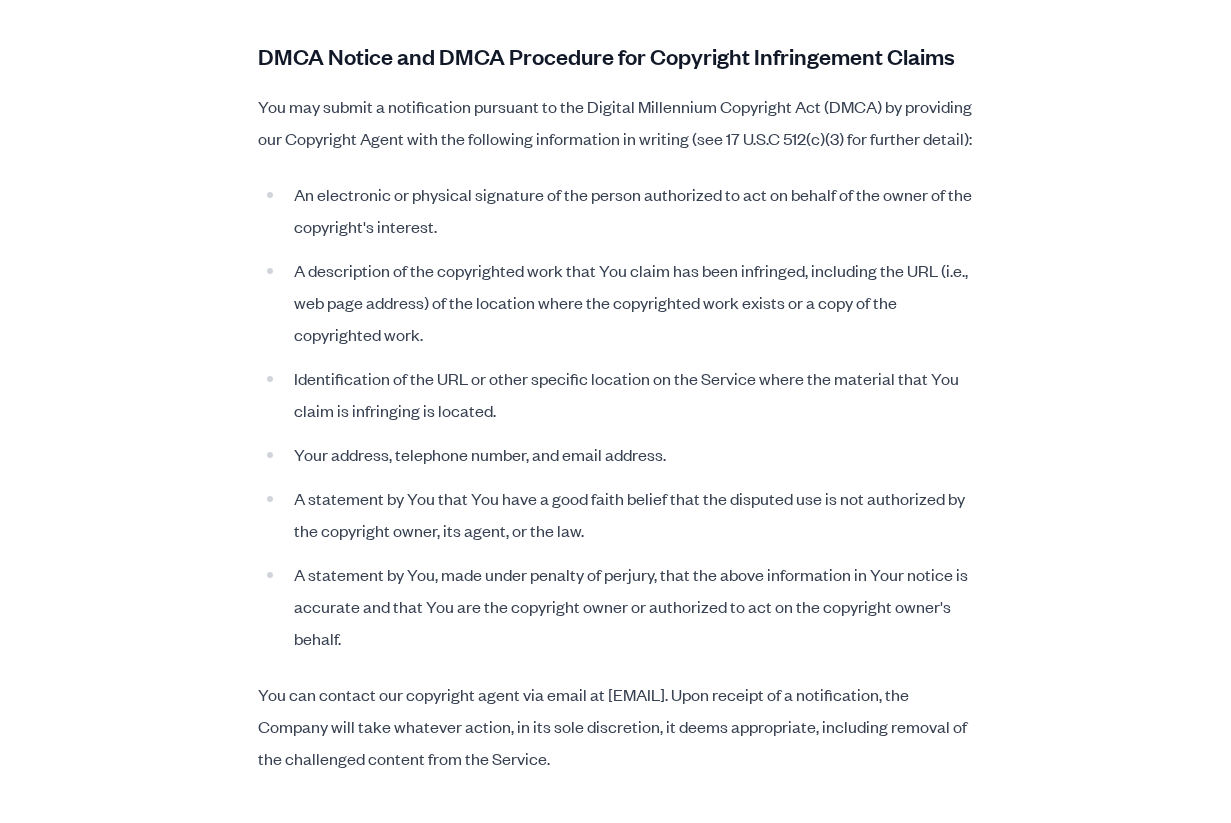 scroll, scrollTop: 6321, scrollLeft: 0, axis: vertical 